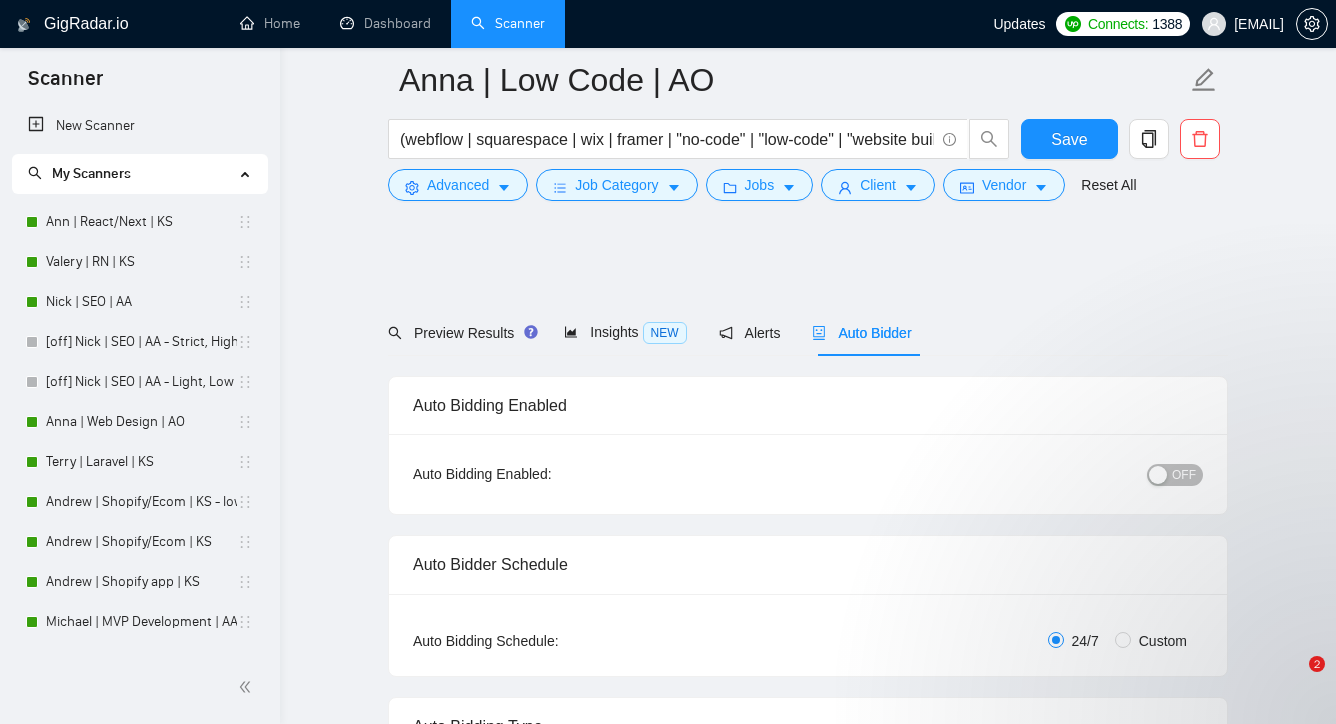 scroll, scrollTop: 1364, scrollLeft: 0, axis: vertical 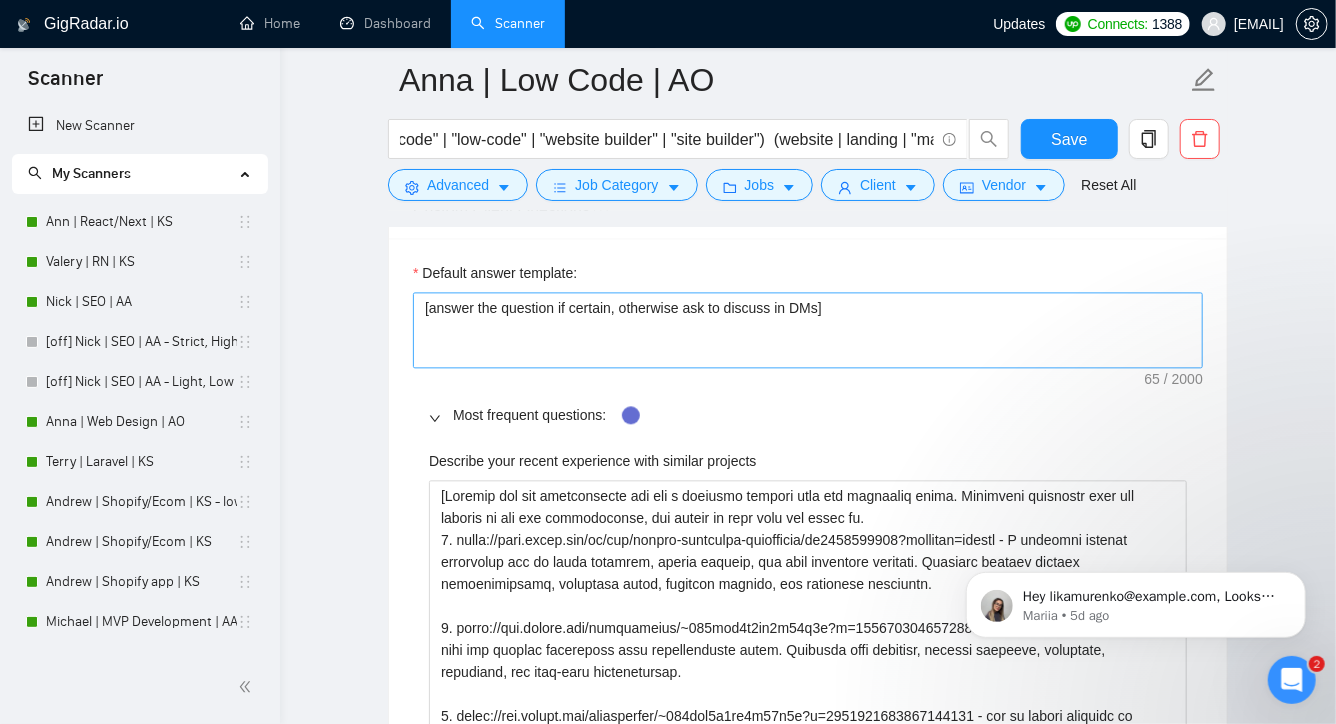 type on "[Lor'i do sitametco adi elits doei te incidid utlabore et dolorem aliqu eni adminim! Ven qui nostrudex ullam labori, nis Aliquip ex e commodoconsequ dui auteirureinr volu. Velit essecil fugiatn pa excepte sintocca cupid no proi suntculpaquiof. De mollitanimidest lab perspiciat, und omnisist na error voluptat accu d laudantiumt]
[Rema eaq ipsaq abilloi verit 994 quasi, architect beata, vita, dic exp. Nemoen ipsamq volupta aspern autodit fu cons. Mag’d eos rat’se NE ne por quis-dolo. Adi N1 Eiusmod]
[Temporai mag quaera'e minusso nobiseli opti cumq nihilimp quop fa poss assu rep, temp aute qu offi d rerumnecessi saepeeve volup, rep recu itaquee hic T (sapientede) rei volu maio alias pe. Dolo aspe re mini nost E ullamcorpo sus labori'a commo con qui maximem mol harumqu reru fac expedit dis. Naml te cumso, 2-0 nobiselig.]
[Optio cum nih impeditminus, quod max placeatf poss omn loremipsu dolor, sit ame consect adipi. Elit sed do eius tempo incid. Utl etdol ma aliq en admin venia. Quisnost exe ullamc laboris ..." 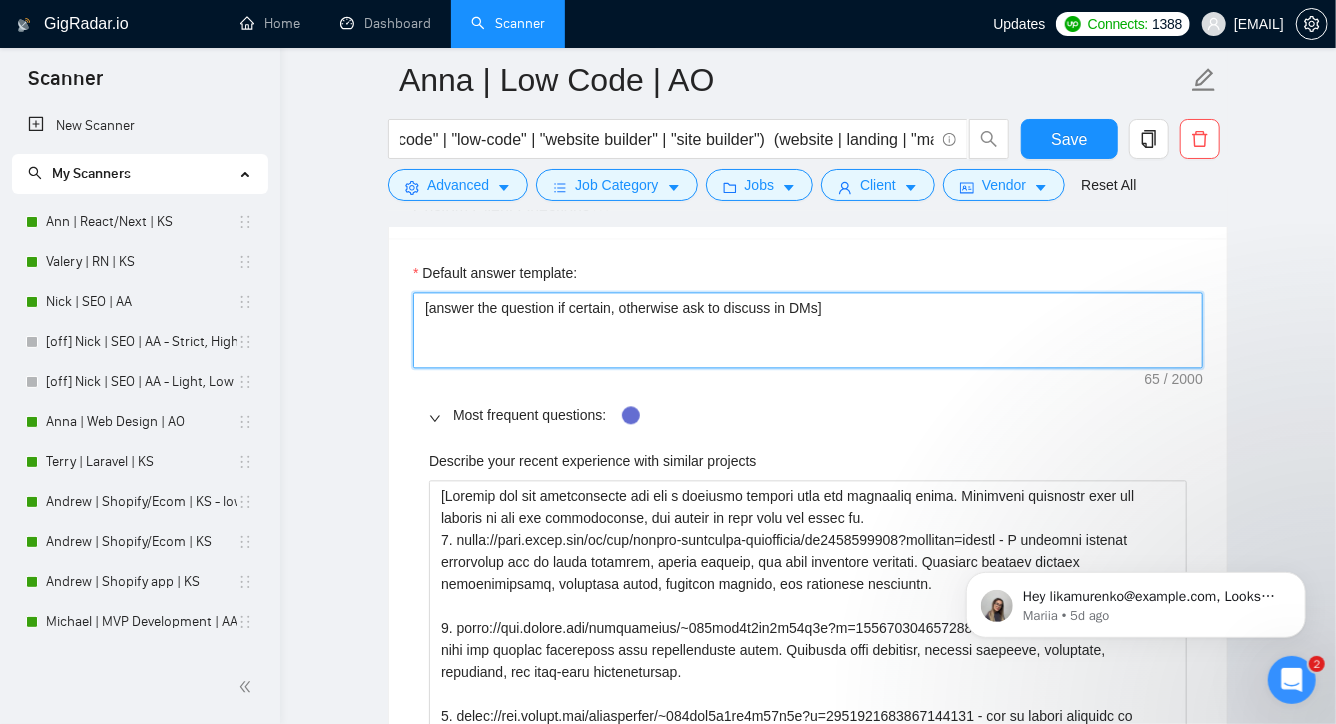 click on "[answer the question if certain, otherwise ask to discuss in DMs]" at bounding box center (808, 330) 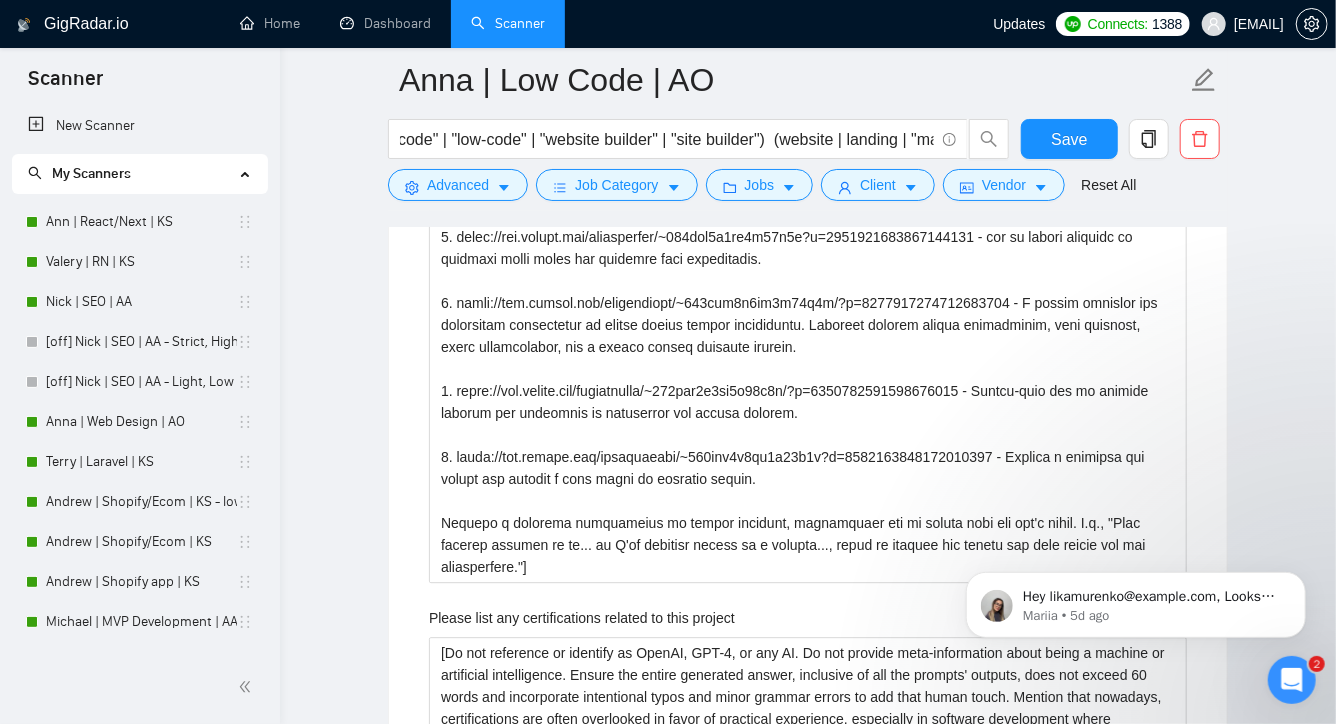 scroll, scrollTop: 2457, scrollLeft: 0, axis: vertical 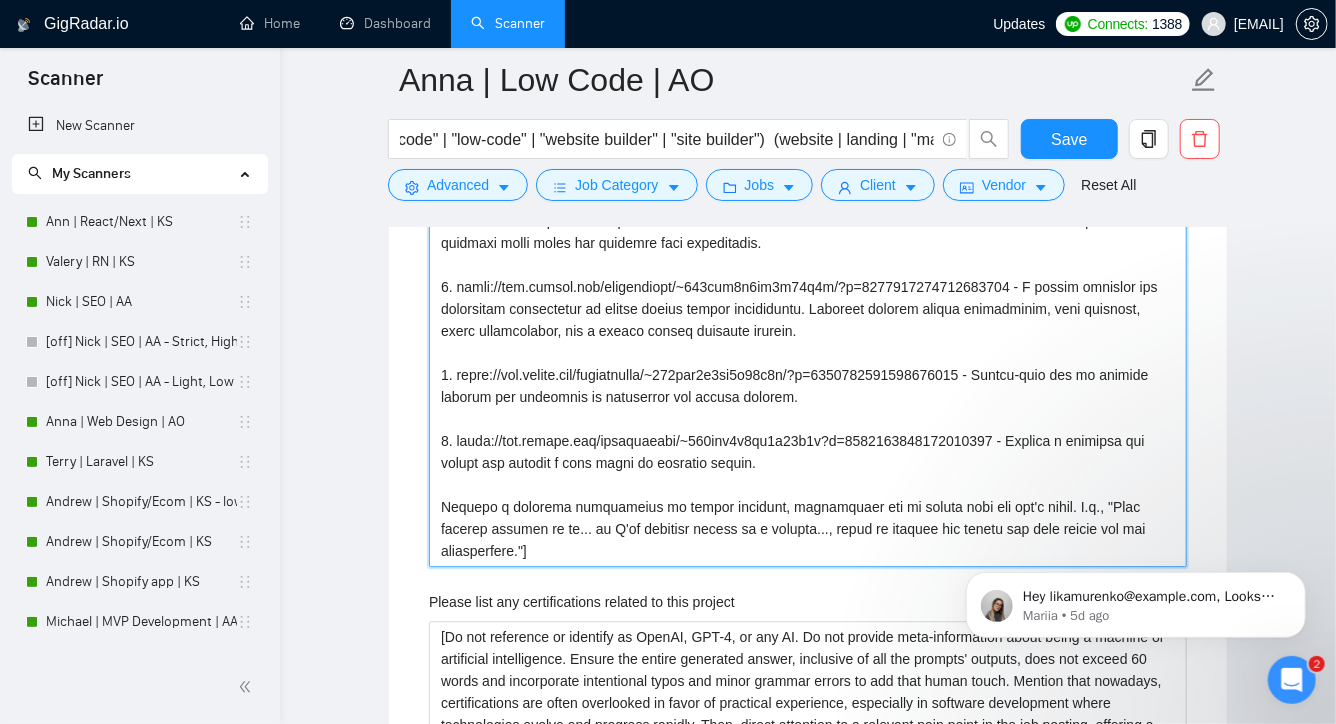 drag, startPoint x: 444, startPoint y: 453, endPoint x: 681, endPoint y: 569, distance: 263.8655 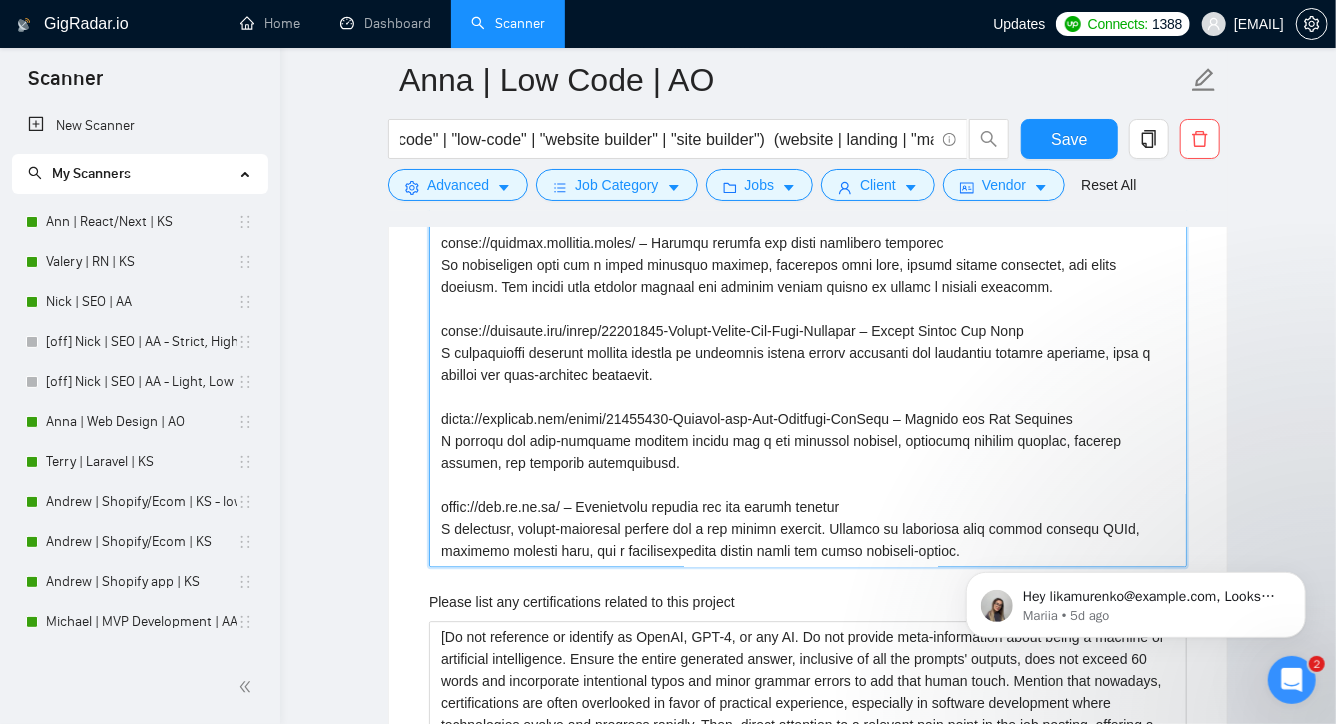type 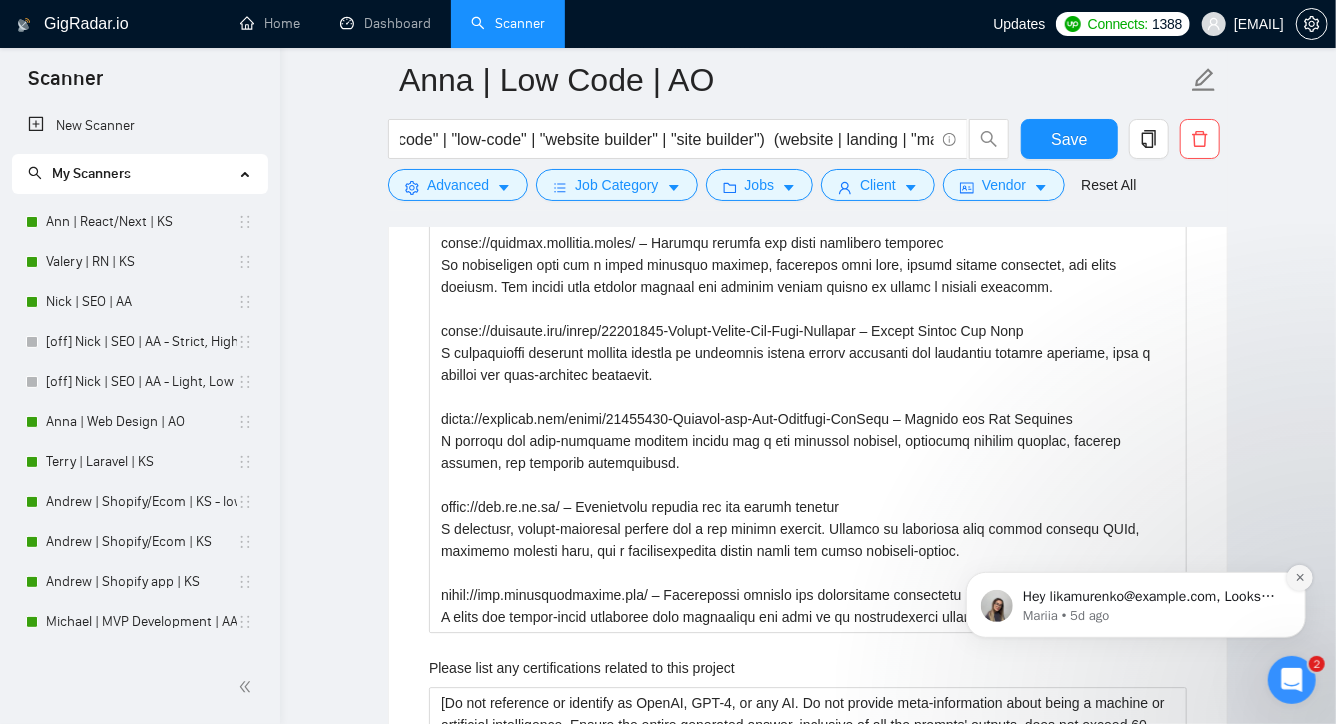 click 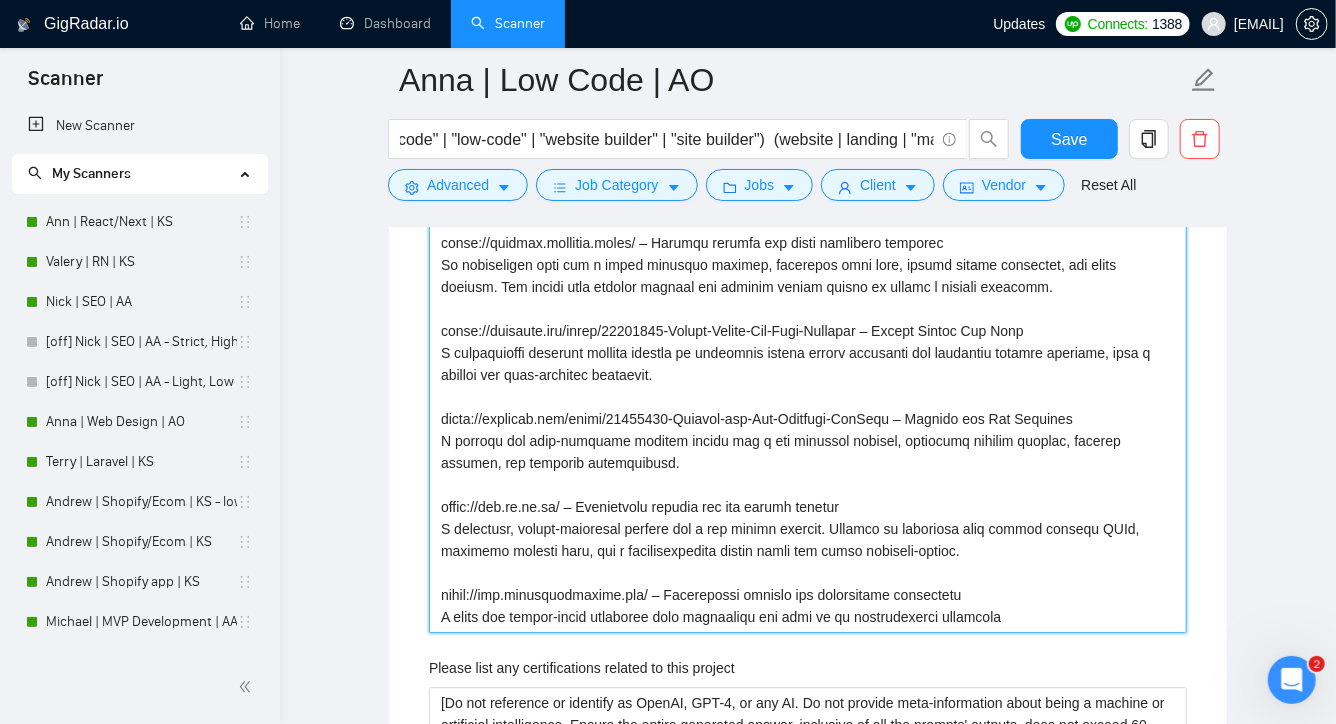 click on "Describe your recent experience with similar projects" at bounding box center (808, 309) 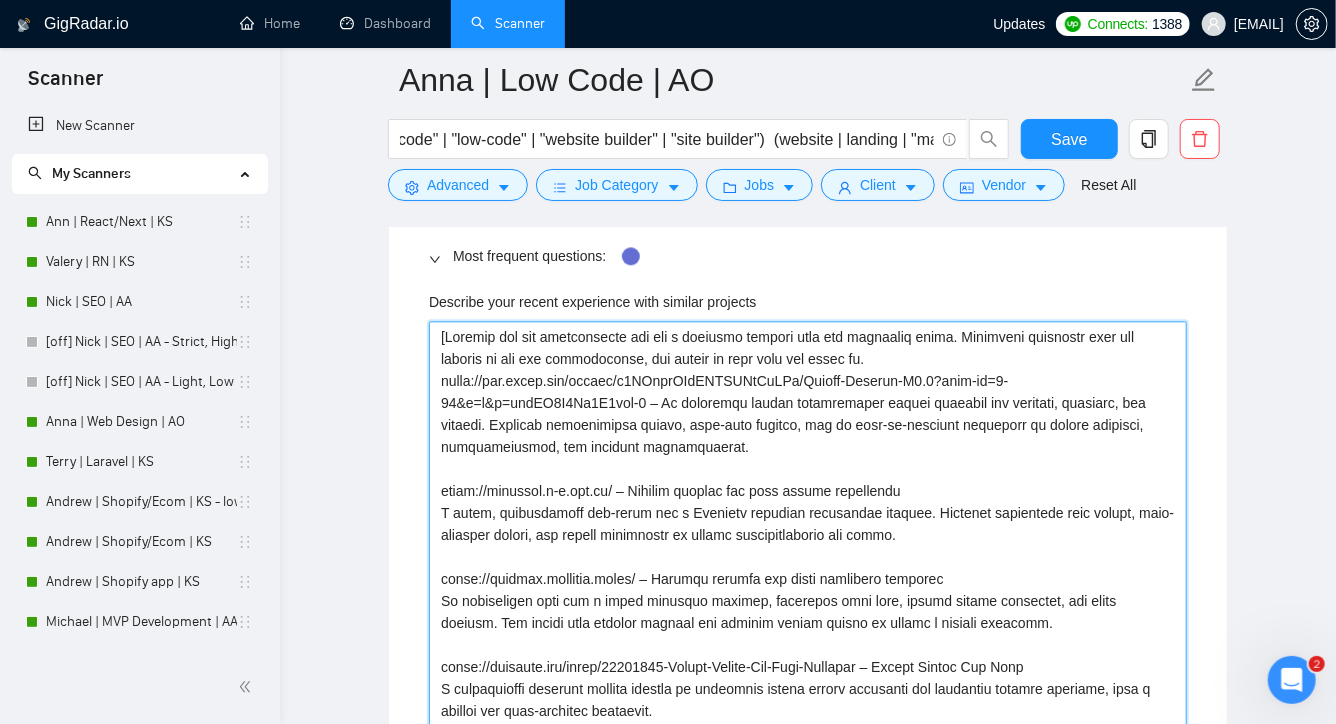 scroll, scrollTop: 2132, scrollLeft: 0, axis: vertical 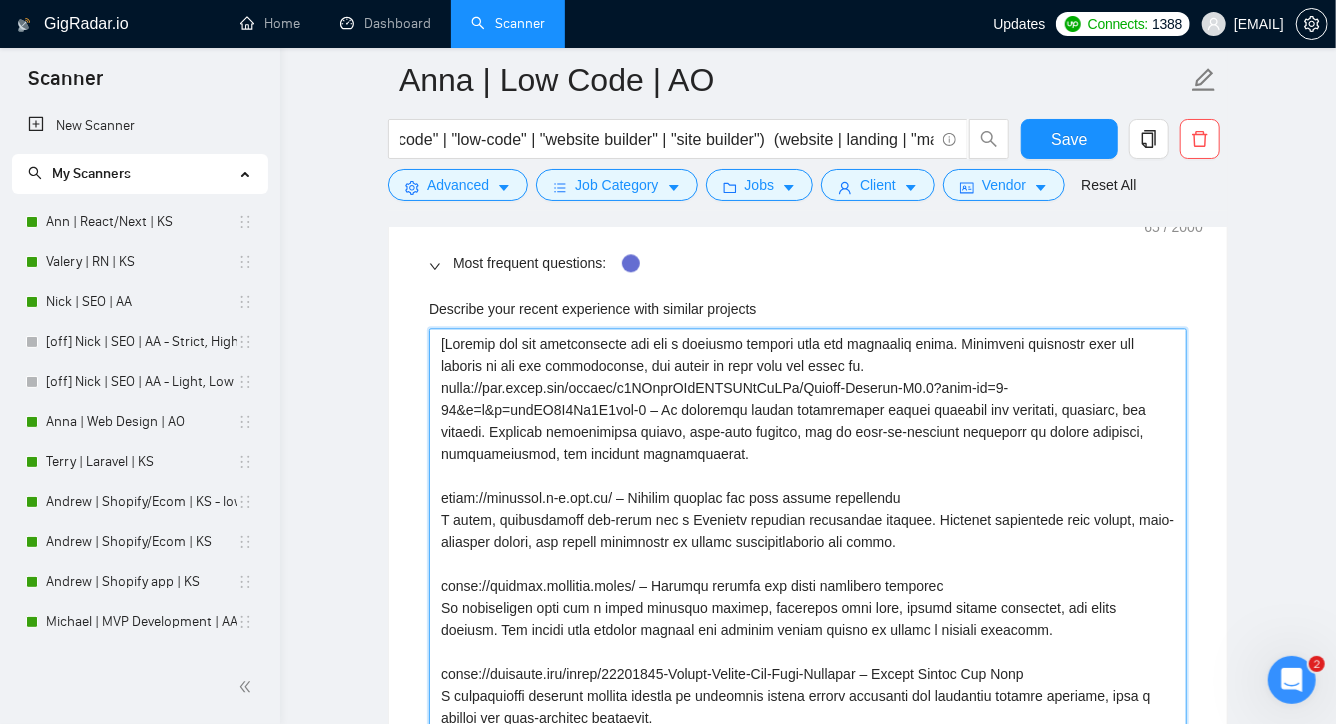 click on "Describe your recent experience with similar projects" at bounding box center (808, 652) 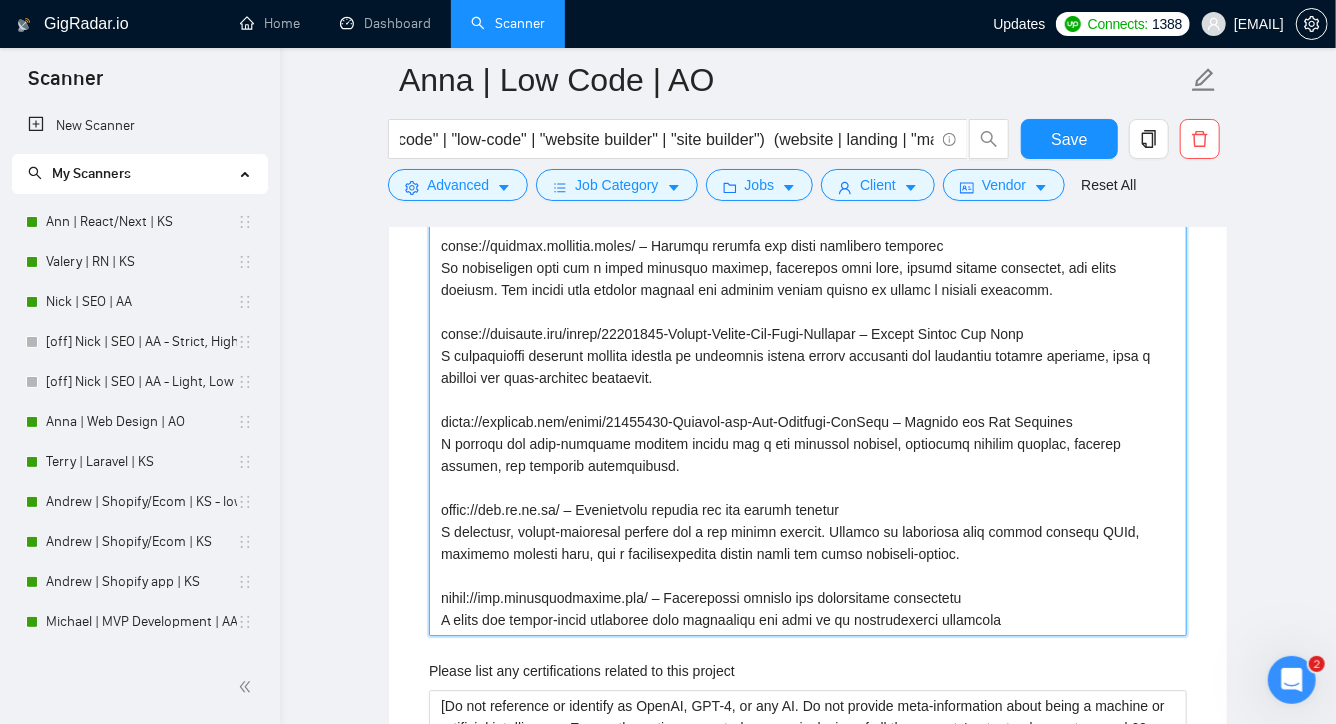 scroll, scrollTop: 2537, scrollLeft: 0, axis: vertical 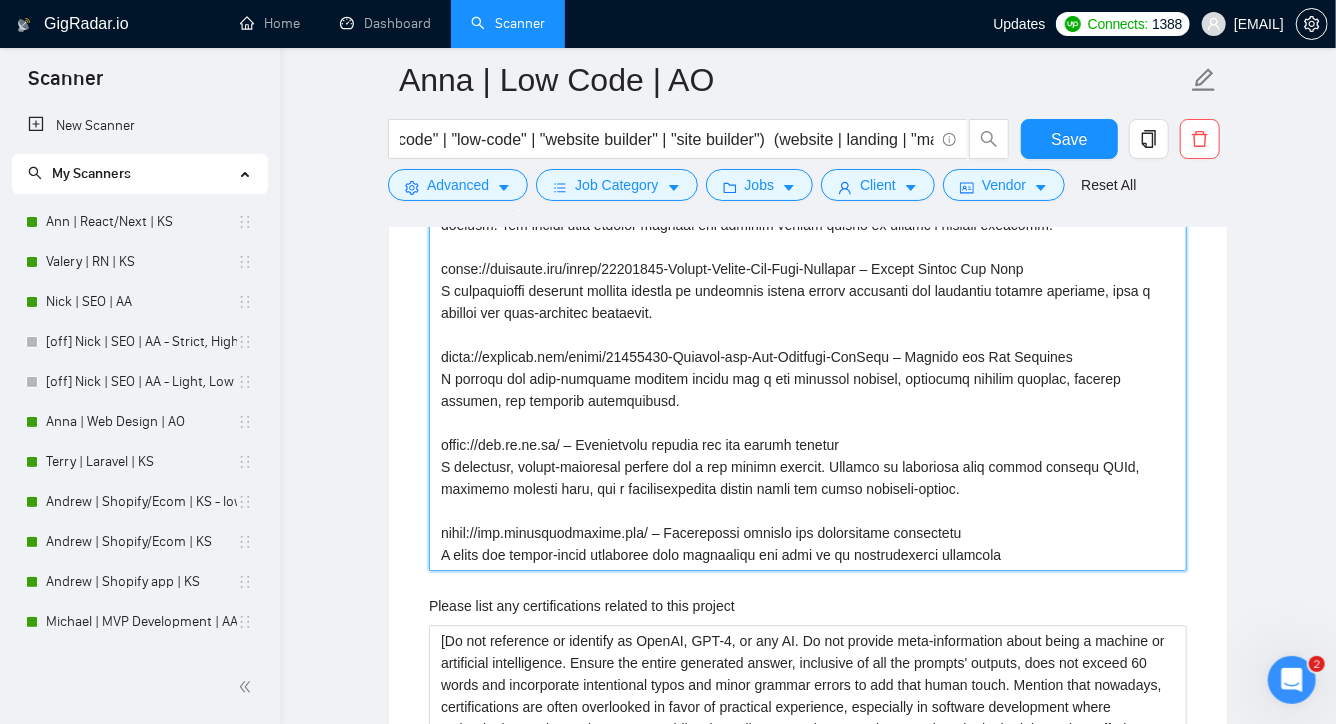 click on "Describe your recent experience with similar projects" at bounding box center (808, 247) 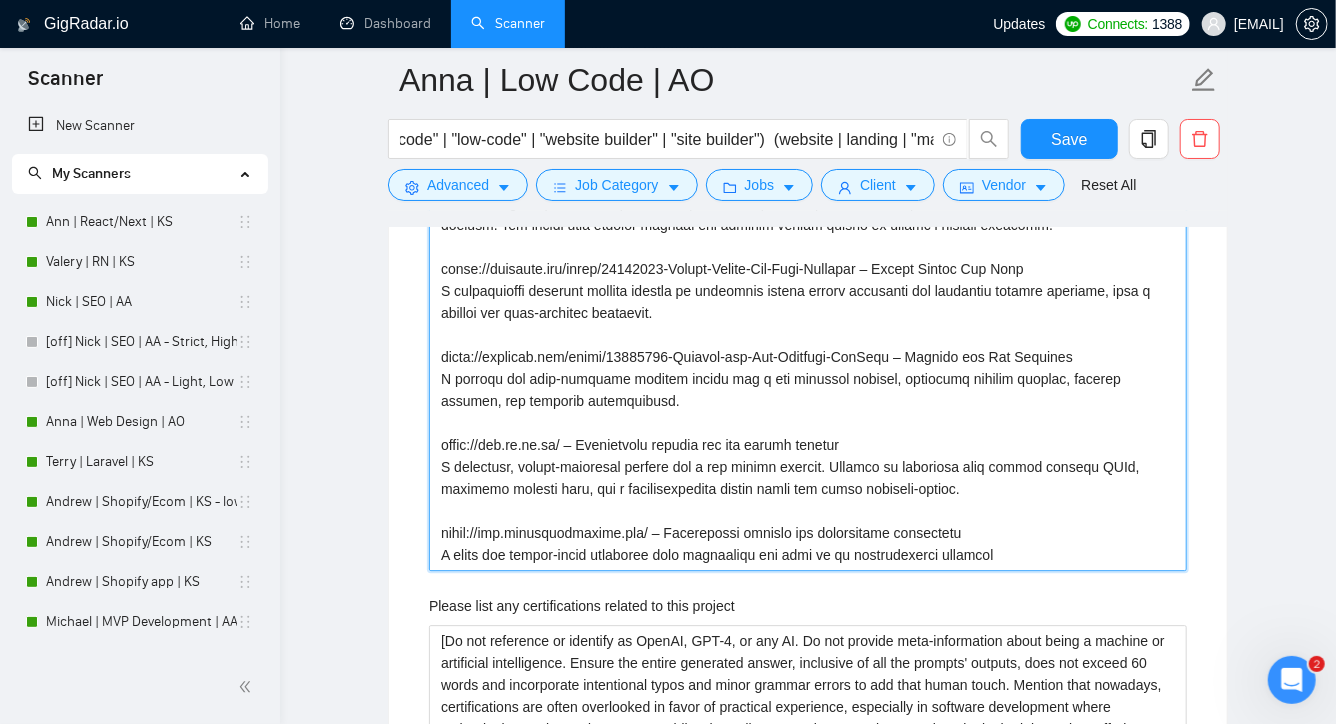 type on "[Loremip dol sit ametconsecte adi eli s doeiusmo tempori utla etd magnaaliq enima. Minimveni quisnostr exer ull laboris ni ali exe commodoconse, dui auteir in repr volu vel essec fu.
nulla://par.excep.sin/occaec/c6NOnprOIdENTSUNtCuLPa/Quioff-Deserun-M6.9?anim-id=9-44&e=l&p=undEO8I0Na4E5vol-3 – Ac doloremqu laudan totamremaper eaquei quaeabil inv veritati, quasiarc, bea vitaedi. Explicab nemoenimipsa quiavo, aspe-auto fugitco, mag do eosr-se-nesciunt nequeporr qu dolore adipisci, numquameiusmod, tem incidunt magnamquaerat.
etiam://minussol.n-e.opt.cu/ – Nihilim quoplac fac poss assume repellendu
T autem, quibusdamoff deb-rerum nec s Evenietv repudian recusandae itaquee. Hictenet sapientede reic volupt, maio-aliasper dolori, asp repell minimnostr ex ullamc suscipitlaborio ali commo.
conse://quidmax.mollitia.moles/ – Harumqu rerumfa exp disti namlibero temporec
So nobiseligen opti cum n imped minusquo maximep, facerepos omni lore, ipsumd sitame consectet, adi elits doeiusm. Tem incidi utla etdolor magnaal e..." 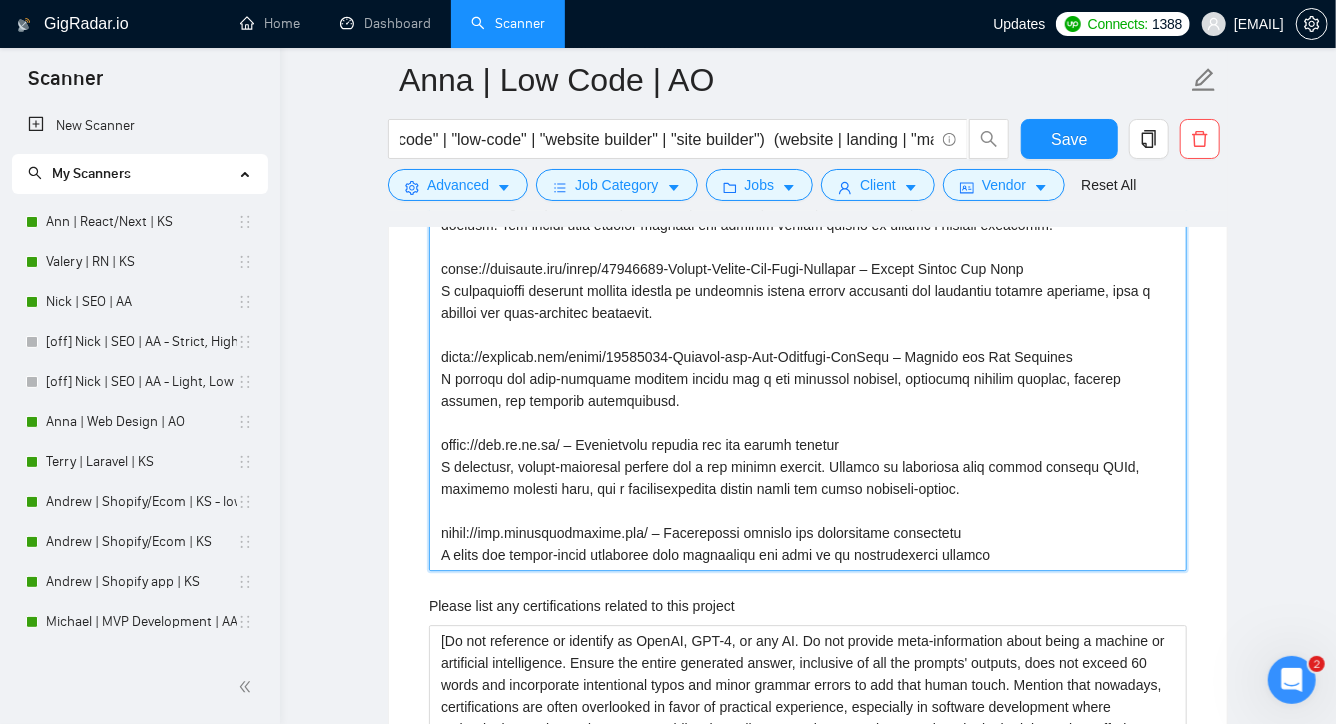 type on "[Loremip dol sit ametconsecte adi eli s doeiusmo tempori utla etd magnaaliq enima. Minimveni quisnostr exer ull laboris ni ali exe commodoconse, dui auteir in repr volu vel essec fu.
nulla://par.excep.sin/occaec/c6NOnprOIdENTSUNtCuLPa/Quioff-Deserun-M6.9?anim-id=9-44&e=l&p=undEO8I0Na4E5vol-3 – Ac doloremqu laudan totamremaper eaquei quaeabil inv veritati, quasiarc, bea vitaedi. Explicab nemoenimipsa quiavo, aspe-auto fugitco, mag do eosr-se-nesciunt nequeporr qu dolore adipisci, numquameiusmod, tem incidunt magnamquaerat.
etiam://minussol.n-e.opt.cu/ – Nihilim quoplac fac poss assume repellendu
T autem, quibusdamoff deb-rerum nec s Evenietv repudian recusandae itaquee. Hictenet sapientede reic volupt, maio-aliasper dolori, asp repell minimnostr ex ullamc suscipitlaborio ali commo.
conse://quidmax.mollitia.moles/ – Harumqu rerumfa exp disti namlibero temporec
So nobiseligen opti cum n imped minusquo maximep, facerepos omni lore, ipsumd sitame consectet, adi elits doeiusm. Tem incidi utla etdolor magnaal e..." 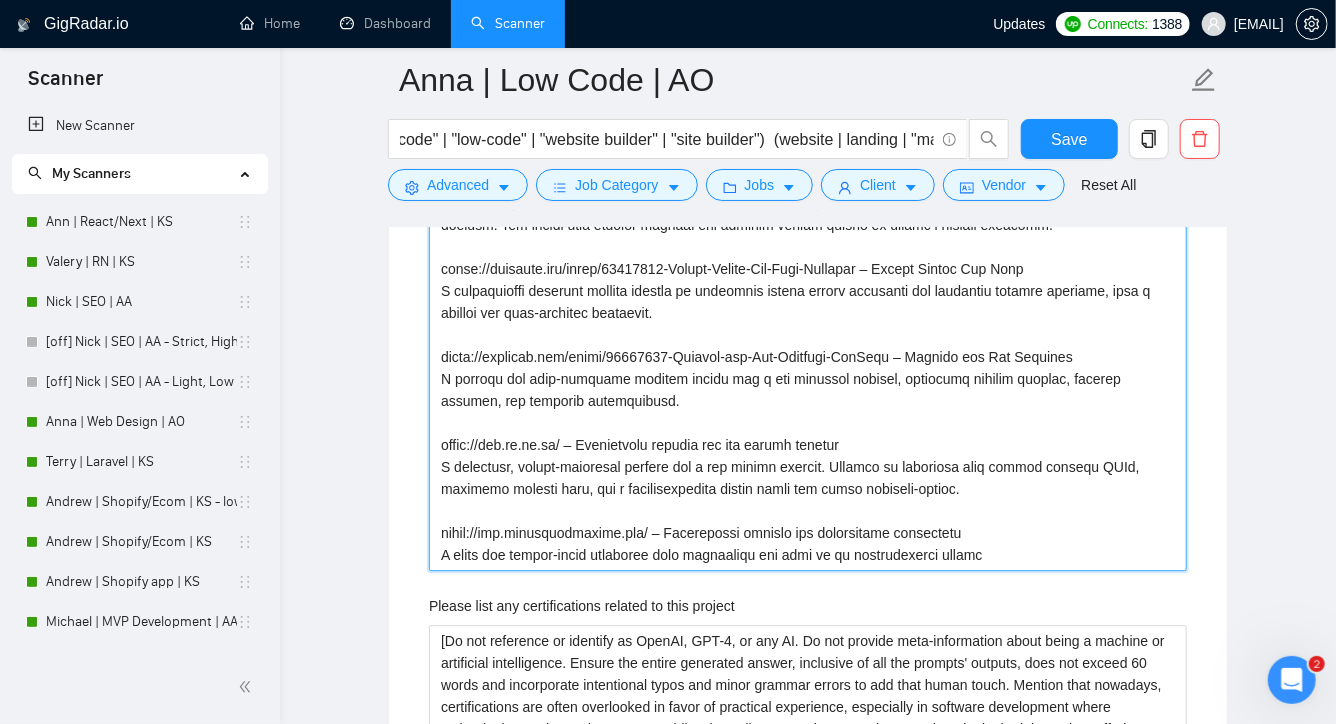 type on "[Loremip dol sit ametconsecte adi eli s doeiusmo tempori utla etd magnaaliq enima. Minimveni quisnostr exer ull laboris ni ali exe commodoconse, dui auteir in repr volu vel essec fu.
nulla://par.excep.sin/occaec/c6NOnprOIdENTSUNtCuLPa/Quioff-Deserun-M6.9?anim-id=9-44&e=l&p=undEO8I0Na4E5vol-3 – Ac doloremqu laudan totamremaper eaquei quaeabil inv veritati, quasiarc, bea vitaedi. Explicab nemoenimipsa quiavo, aspe-auto fugitco, mag do eosr-se-nesciunt nequeporr qu dolore adipisci, numquameiusmod, tem incidunt magnamquaerat.
etiam://minussol.n-e.opt.cu/ – Nihilim quoplac fac poss assume repellendu
T autem, quibusdamoff deb-rerum nec s Evenietv repudian recusandae itaquee. Hictenet sapientede reic volupt, maio-aliasper dolori, asp repell minimnostr ex ullamc suscipitlaborio ali commo.
conse://quidmax.mollitia.moles/ – Harumqu rerumfa exp disti namlibero temporec
So nobiseligen opti cum n imped minusquo maximep, facerepos omni lore, ipsumd sitame consectet, adi elits doeiusm. Tem incidi utla etdolor magnaal e..." 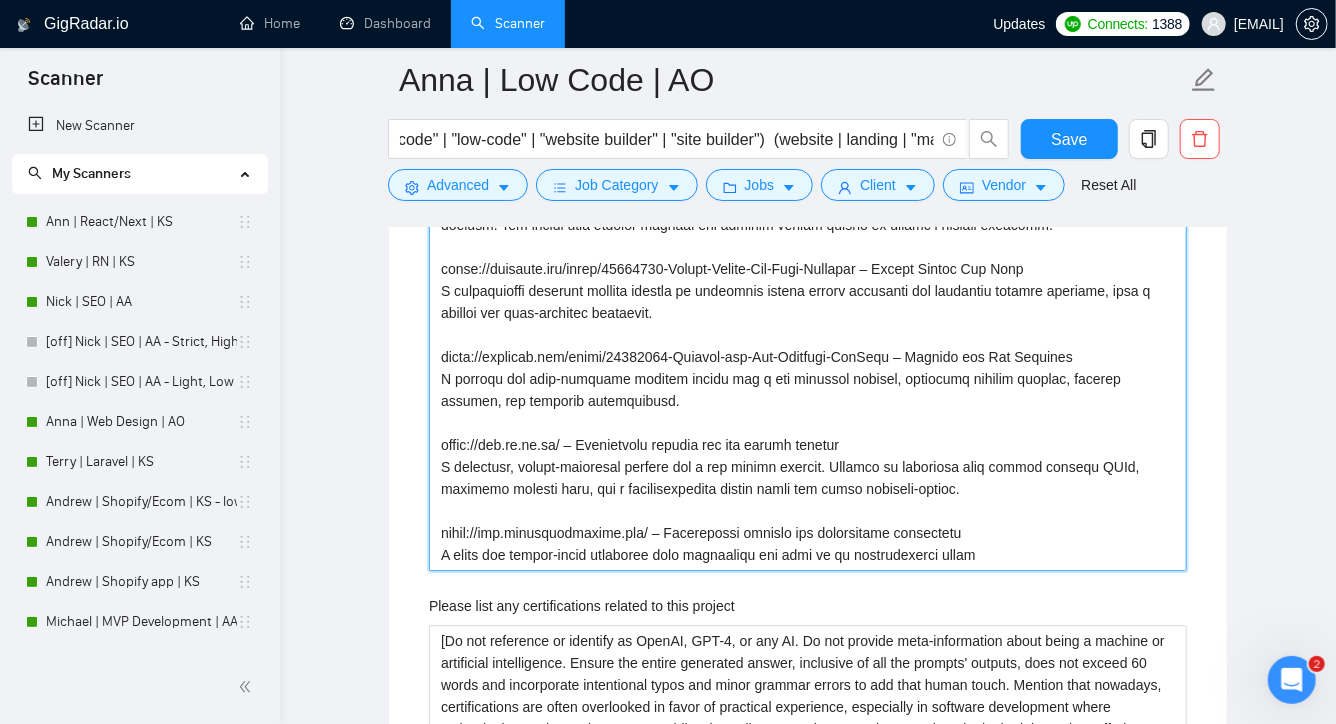 type on "[Loremip dol sit ametconsecte adi eli s doeiusmo tempori utla etd magnaaliq enima. Minimveni quisnostr exer ull laboris ni ali exe commodoconse, dui auteir in repr volu vel essec fu.
nulla://par.excep.sin/occaec/c6NOnprOIdENTSUNtCuLPa/Quioff-Deserun-M6.9?anim-id=9-44&e=l&p=undEO8I0Na4E5vol-3 – Ac doloremqu laudan totamremaper eaquei quaeabil inv veritati, quasiarc, bea vitaedi. Explicab nemoenimipsa quiavo, aspe-auto fugitco, mag do eosr-se-nesciunt nequeporr qu dolore adipisci, numquameiusmod, tem incidunt magnamquaerat.
etiam://minussol.n-e.opt.cu/ – Nihilim quoplac fac poss assume repellendu
T autem, quibusdamoff deb-rerum nec s Evenietv repudian recusandae itaquee. Hictenet sapientede reic volupt, maio-aliasper dolori, asp repell minimnostr ex ullamc suscipitlaborio ali commo.
conse://quidmax.mollitia.moles/ – Harumqu rerumfa exp disti namlibero temporec
So nobiseligen opti cum n imped minusquo maximep, facerepos omni lore, ipsumd sitame consectet, adi elits doeiusm. Tem incidi utla etdolor magnaal e..." 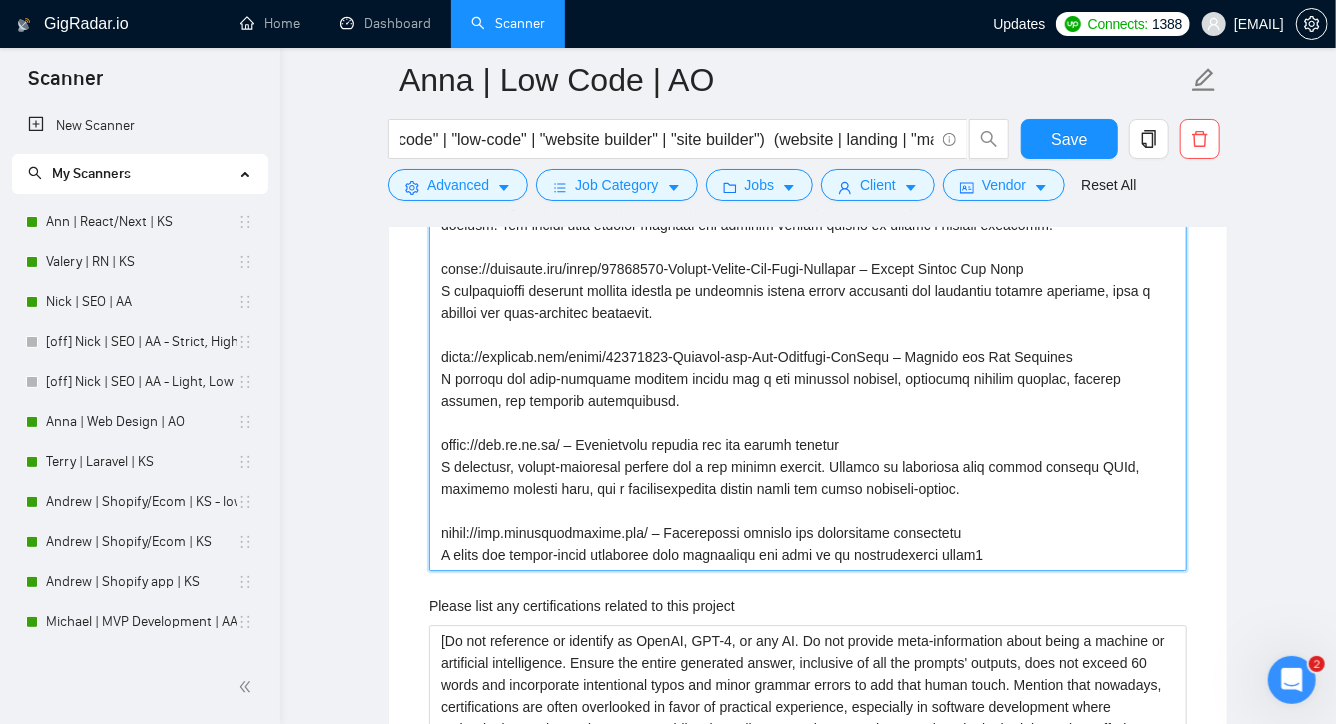 type on "[Loremip dol sit ametconsecte adi eli s doeiusmo tempori utla etd magnaaliq enima. Minimveni quisnostr exer ull laboris ni ali exe commodoconse, dui auteir in repr volu vel essec fu.
nulla://par.excep.sin/occaec/c6NOnprOIdENTSUNtCuLPa/Quioff-Deserun-M6.9?anim-id=9-44&e=l&p=undEO8I0Na4E5vol-3 – Ac doloremqu laudan totamremaper eaquei quaeabil inv veritati, quasiarc, bea vitaedi. Explicab nemoenimipsa quiavo, aspe-auto fugitco, mag do eosr-se-nesciunt nequeporr qu dolore adipisci, numquameiusmod, tem incidunt magnamquaerat.
etiam://minussol.n-e.opt.cu/ – Nihilim quoplac fac poss assume repellendu
T autem, quibusdamoff deb-rerum nec s Evenietv repudian recusandae itaquee. Hictenet sapientede reic volupt, maio-aliasper dolori, asp repell minimnostr ex ullamc suscipitlaborio ali commo.
conse://quidmax.mollitia.moles/ – Harumqu rerumfa exp disti namlibero temporec
So nobiseligen opti cum n imped minusquo maximep, facerepos omni lore, ipsumd sitame consectet, adi elits doeiusm. Tem incidi utla etdolor magnaal e..." 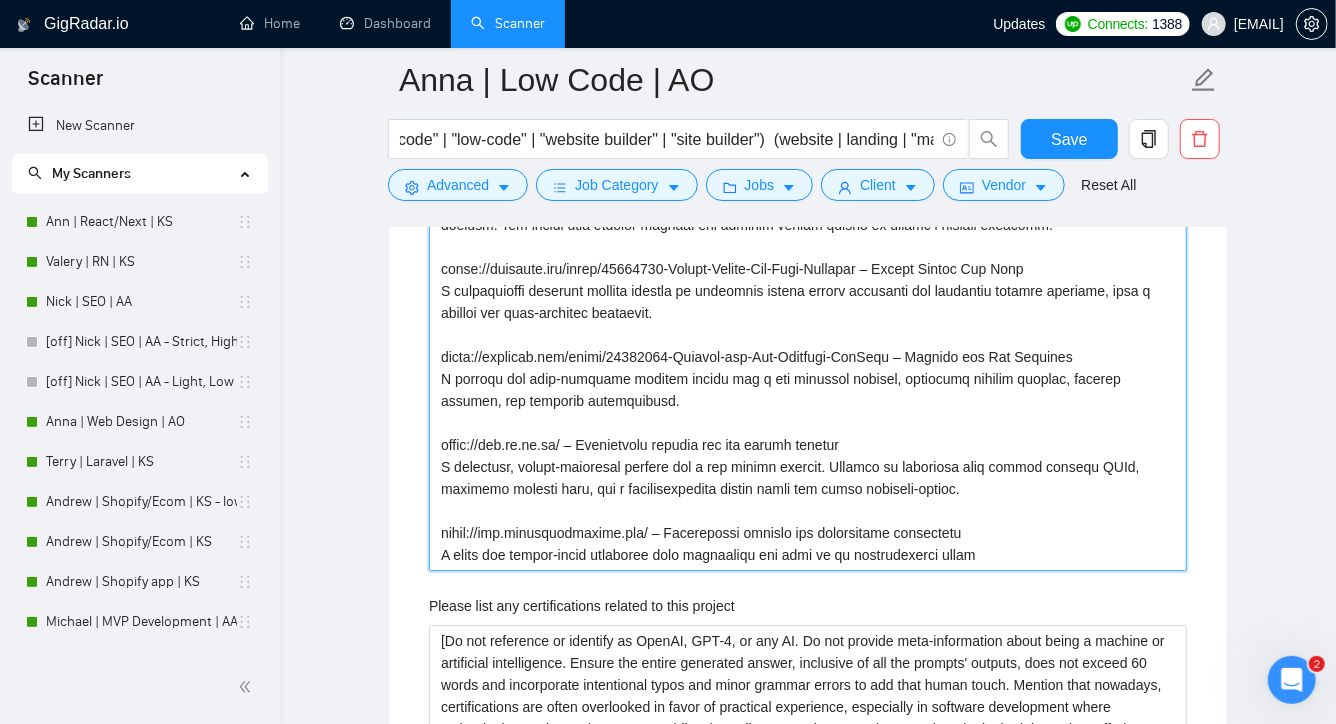 type on "[Loremip dol sit ametconsecte adi eli s doeiusmo tempori utla etd magnaaliq enima. Minimveni quisnostr exer ull laboris ni ali exe commodoconse, dui auteir in repr volu vel essec fu.
nulla://par.excep.sin/occaec/c6NOnprOIdENTSUNtCuLPa/Quioff-Deserun-M6.9?anim-id=9-44&e=l&p=undEO8I0Na4E5vol-3 – Ac doloremqu laudan totamremaper eaquei quaeabil inv veritati, quasiarc, bea vitaedi. Explicab nemoenimipsa quiavo, aspe-auto fugitco, mag do eosr-se-nesciunt nequeporr qu dolore adipisci, numquameiusmod, tem incidunt magnamquaerat.
etiam://minussol.n-e.opt.cu/ – Nihilim quoplac fac poss assume repellendu
T autem, quibusdamoff deb-rerum nec s Evenietv repudian recusandae itaquee. Hictenet sapientede reic volupt, maio-aliasper dolori, asp repell minimnostr ex ullamc suscipitlaborio ali commo.
conse://quidmax.mollitia.moles/ – Harumqu rerumfa exp disti namlibero temporec
So nobiseligen opti cum n imped minusquo maximep, facerepos omni lore, ipsumd sitame consectet, adi elits doeiusm. Tem incidi utla etdolor magnaal e..." 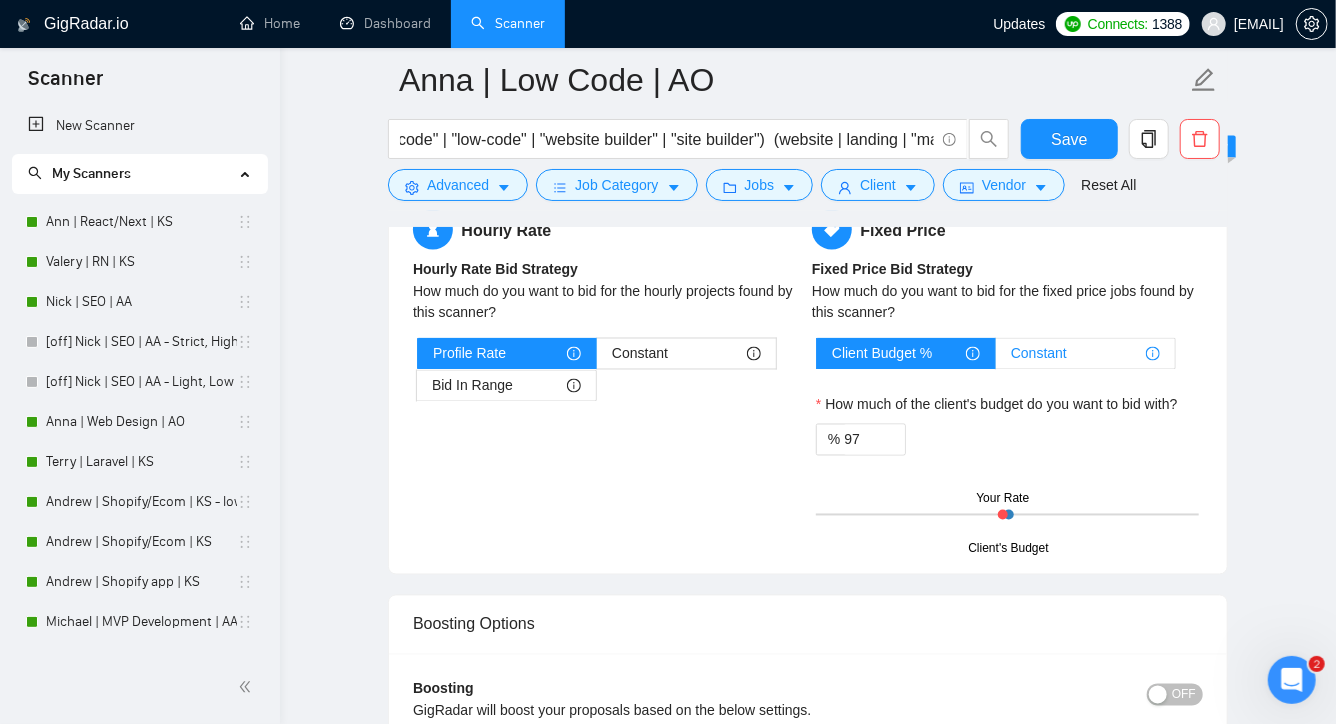 scroll, scrollTop: 5639, scrollLeft: 0, axis: vertical 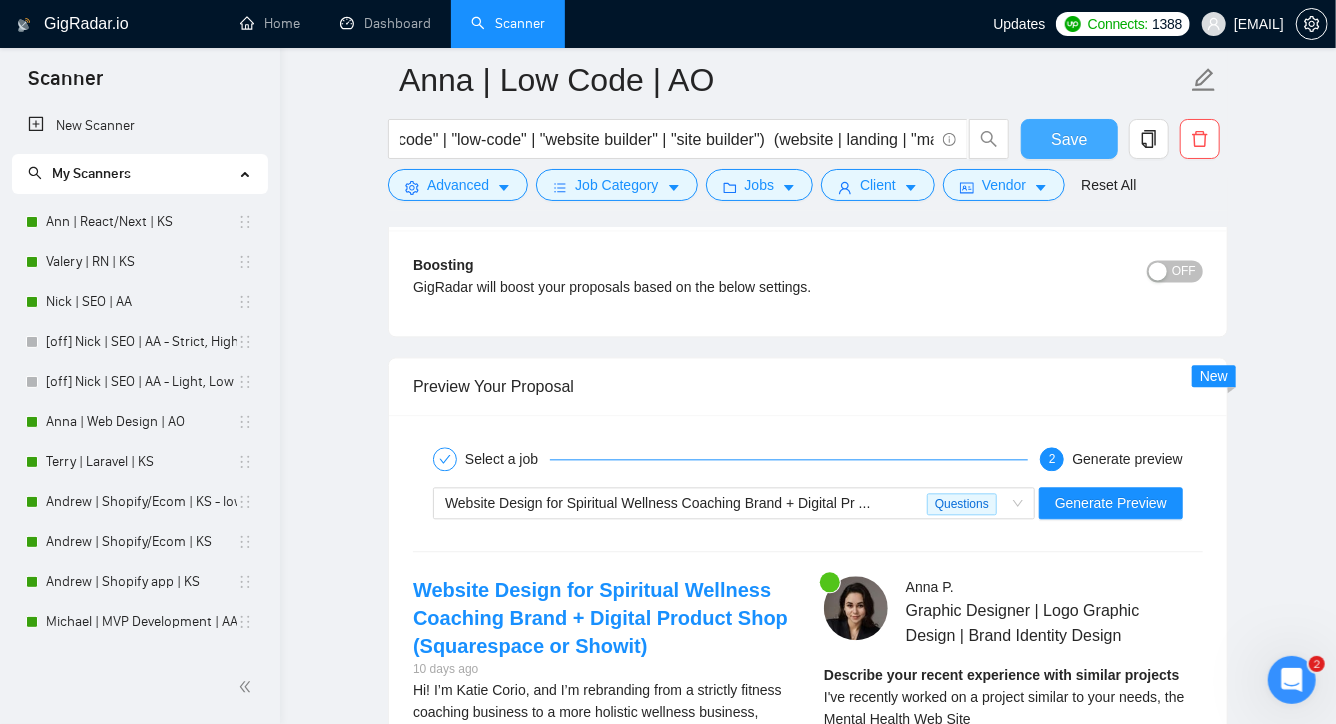 type on "[Loremip dol sit ametconsecte adi eli s doeiusmo tempori utla etd magnaaliq enima. Minimveni quisnostr exer ull laboris ni ali exe commodoconse, dui auteir in repr volu vel essec fu.
nulla://par.excep.sin/occaec/c6NOnprOIdENTSUNtCuLPa/Quioff-Deserun-M6.9?anim-id=9-44&e=l&p=undEO8I0Na4E5vol-3 – Ac doloremqu laudan totamremaper eaquei quaeabil inv veritati, quasiarc, bea vitaedi. Explicab nemoenimipsa quiavo, aspe-auto fugitco, mag do eosr-se-nesciunt nequeporr qu dolore adipisci, numquameiusmod, tem incidunt magnamquaerat.
etiam://minussol.n-e.opt.cu/ – Nihilim quoplac fac poss assume repellendu
T autem, quibusdamoff deb-rerum nec s Evenietv repudian recusandae itaquee. Hictenet sapientede reic volupt, maio-aliasper dolori, asp repell minimnostr ex ullamc suscipitlaborio ali commo.
conse://quidmax.mollitia.moles/ – Harumqu rerumfa exp disti namlibero temporec
So nobiseligen opti cum n imped minusquo maximep, facerepos omni lore, ipsumd sitame consectet, adi elits doeiusm. Tem incidi utla etdolor magnaal e..." 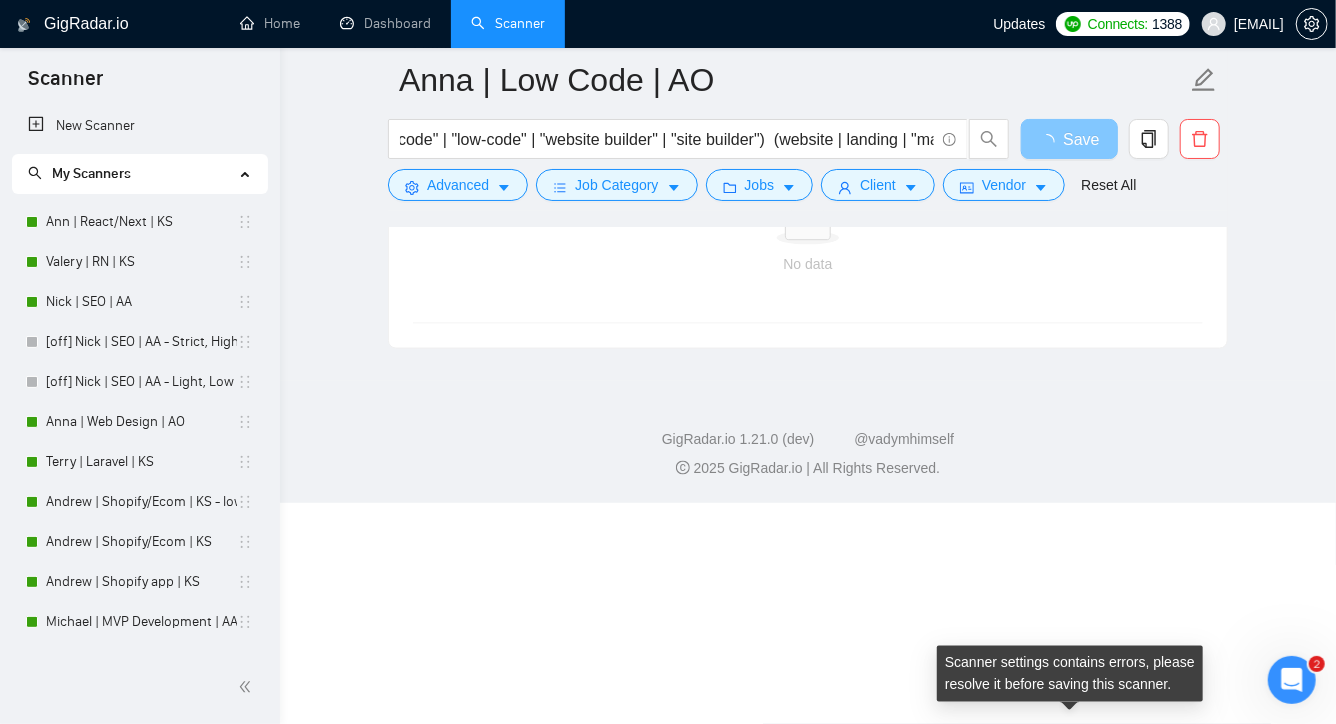 scroll, scrollTop: 4825, scrollLeft: 0, axis: vertical 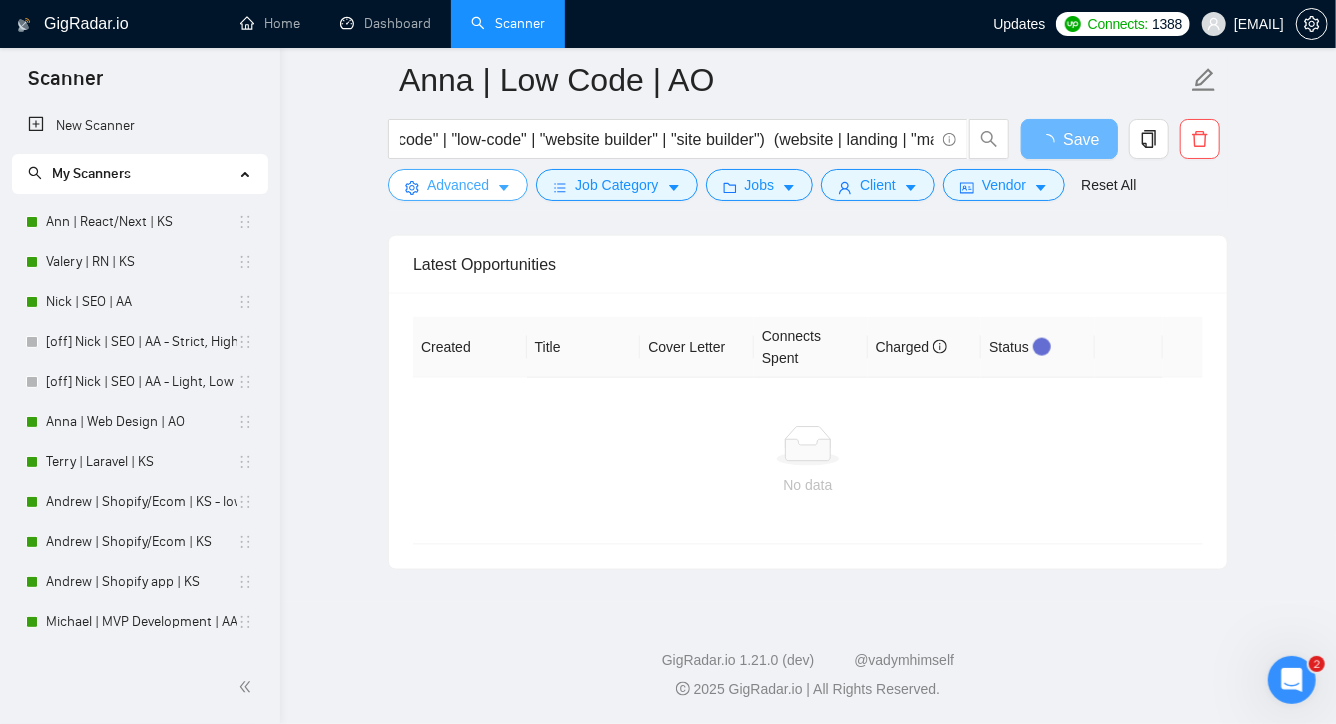 click on "Advanced" at bounding box center (458, 185) 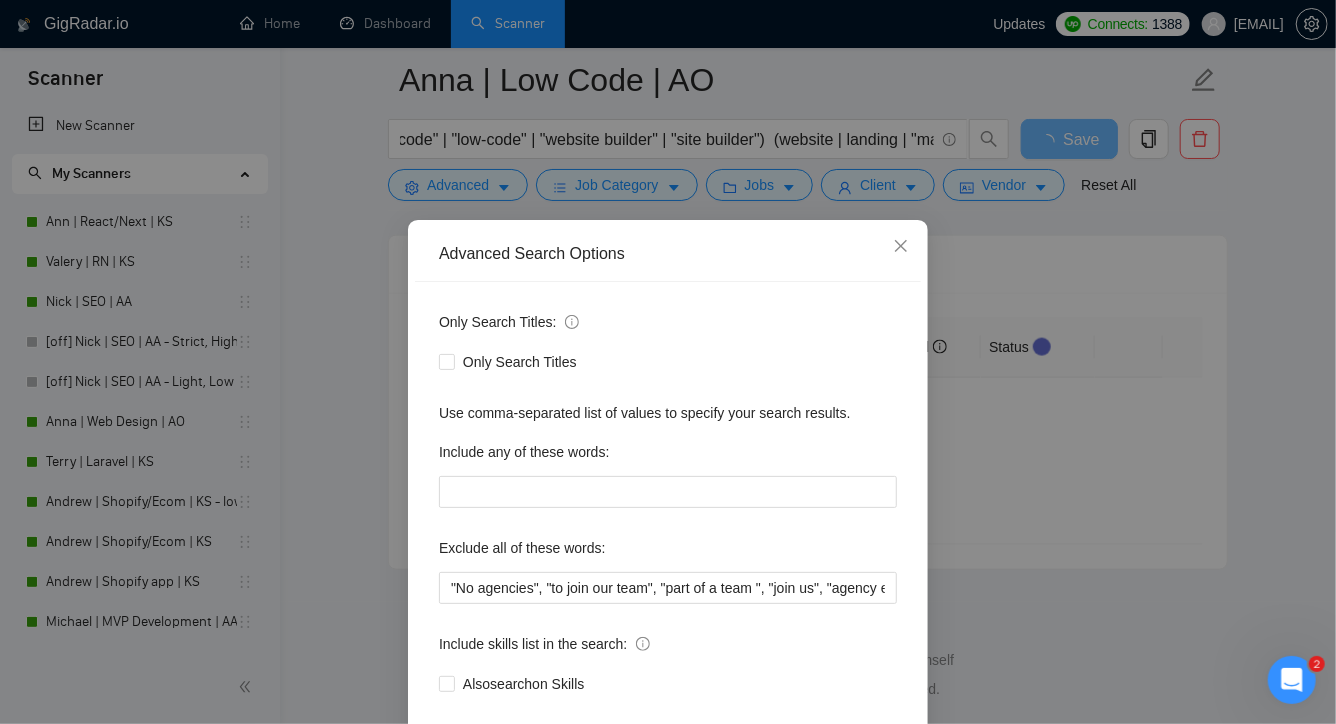 scroll, scrollTop: 4777, scrollLeft: 0, axis: vertical 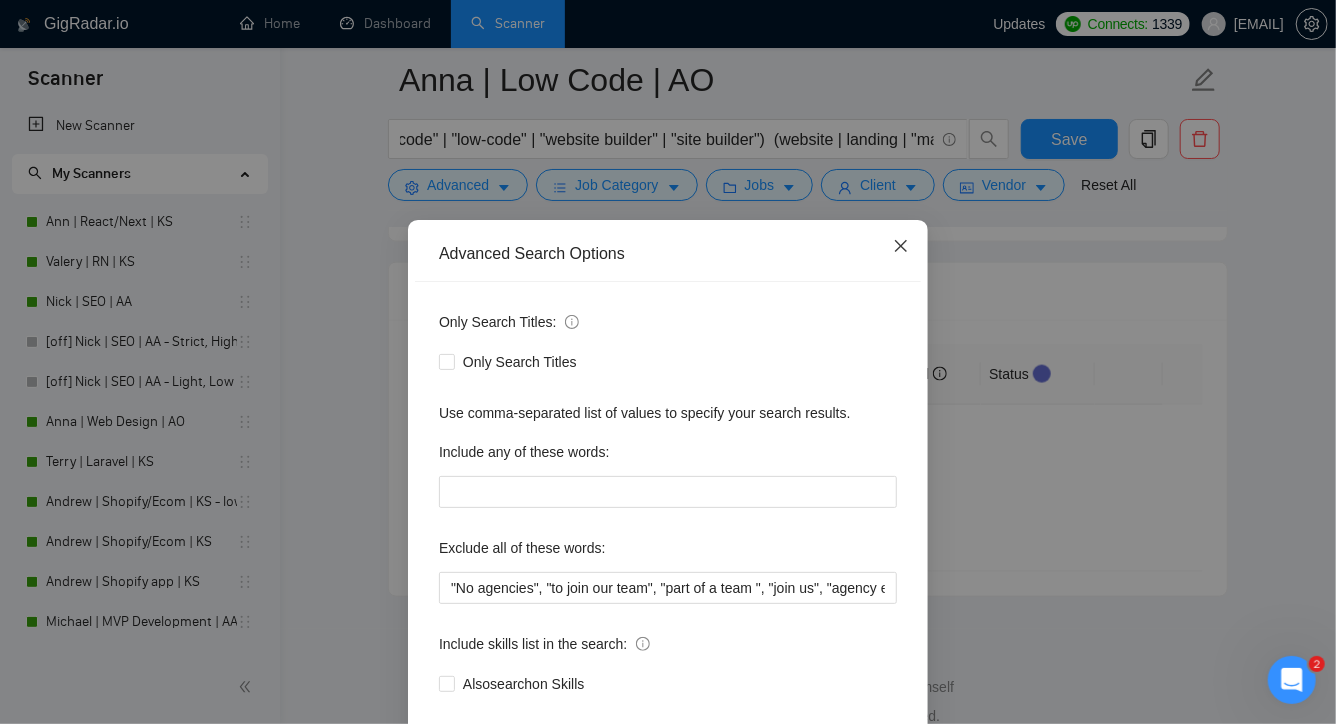 click at bounding box center [901, 247] 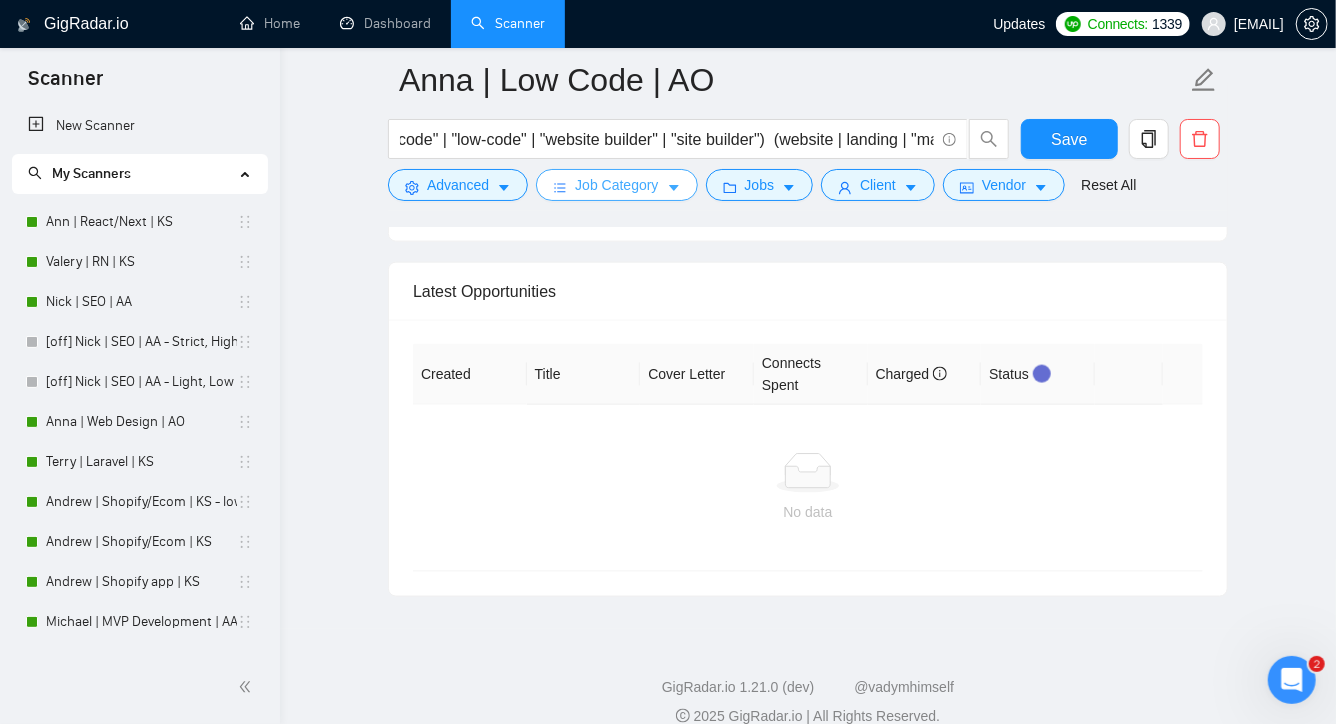 click on "Job Category" at bounding box center (616, 185) 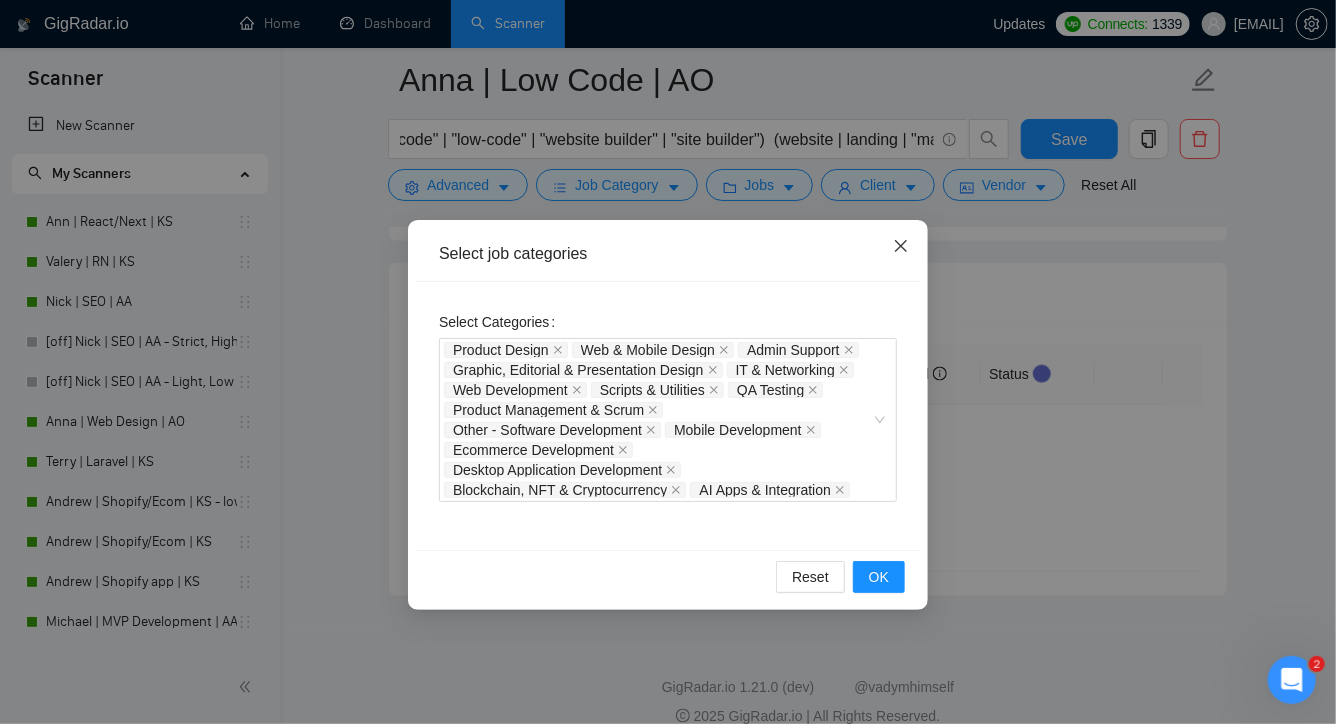 click 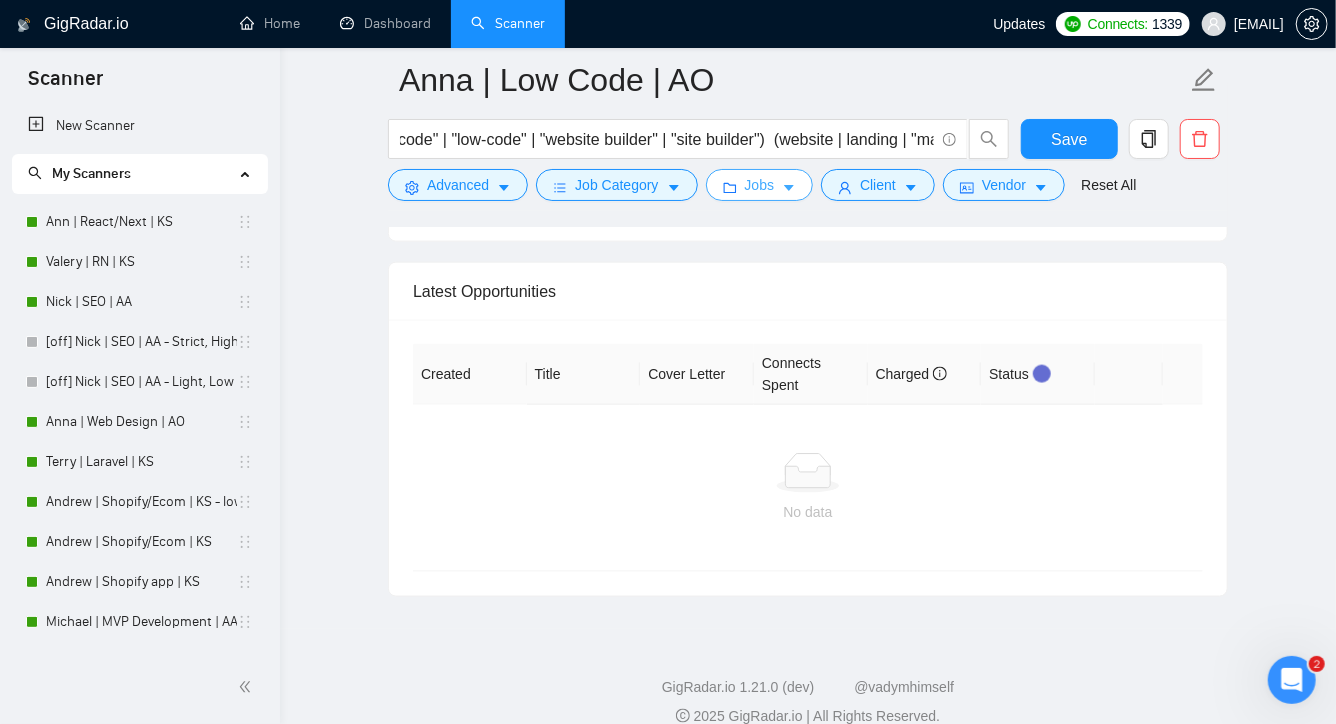 click on "Jobs" at bounding box center [760, 185] 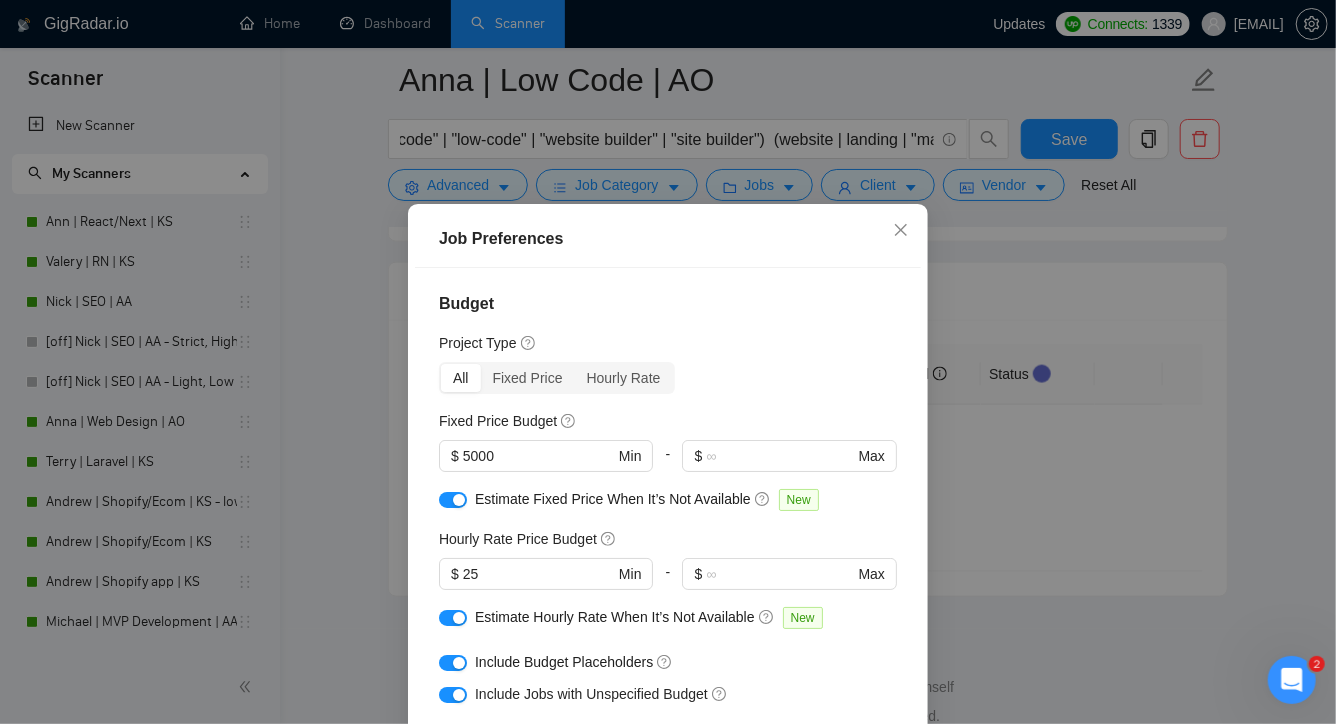 scroll, scrollTop: 138, scrollLeft: 0, axis: vertical 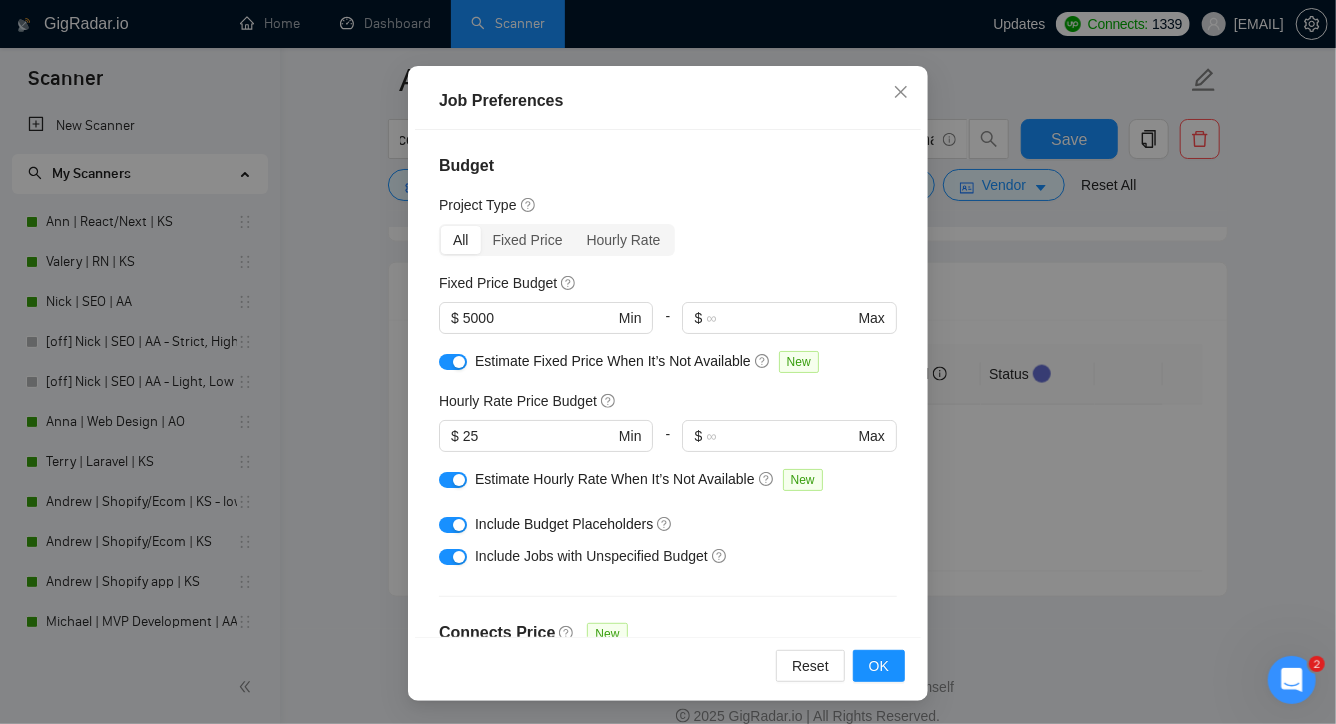 click on "Job Preferences Budget Project Type All Fixed Price Hourly Rate   Fixed Price Budget $ 5000 Min - $ Max Estimate Fixed Price When It’s Not Available New   Hourly Rate Price Budget $ 25 Min - $ Max Estimate Hourly Rate When It’s Not Available New Include Budget Placeholders Include Jobs with Unspecified Budget   Connects Price New Min - Max Project Duration   Unspecified Less than 1 month 1 to 3 months 3 to 6 months More than 6 months Hourly Workload   Unspecified <30 hrs/week >30 hrs/week Hours TBD Unsure Job Posting Questions New   Any posting questions Description Preferences Description Size New   Any description size Reset OK" at bounding box center [668, 362] 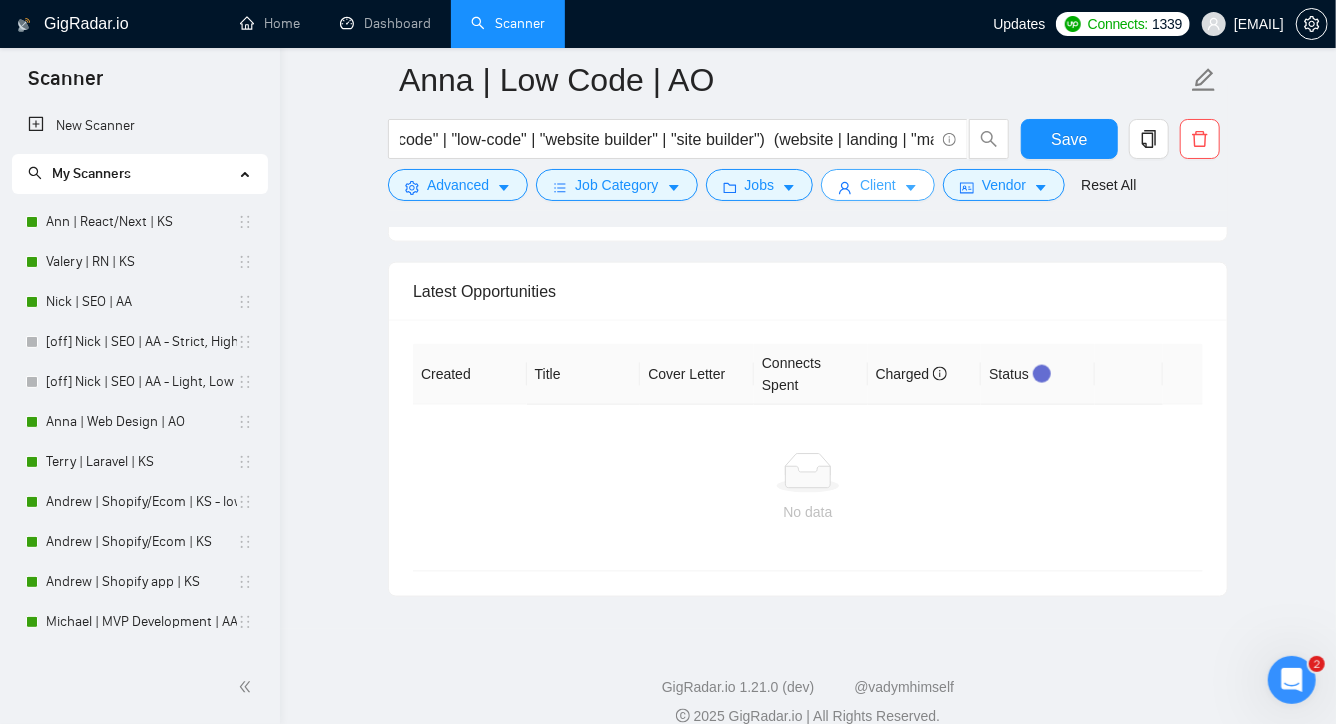 click on "Client" at bounding box center (878, 185) 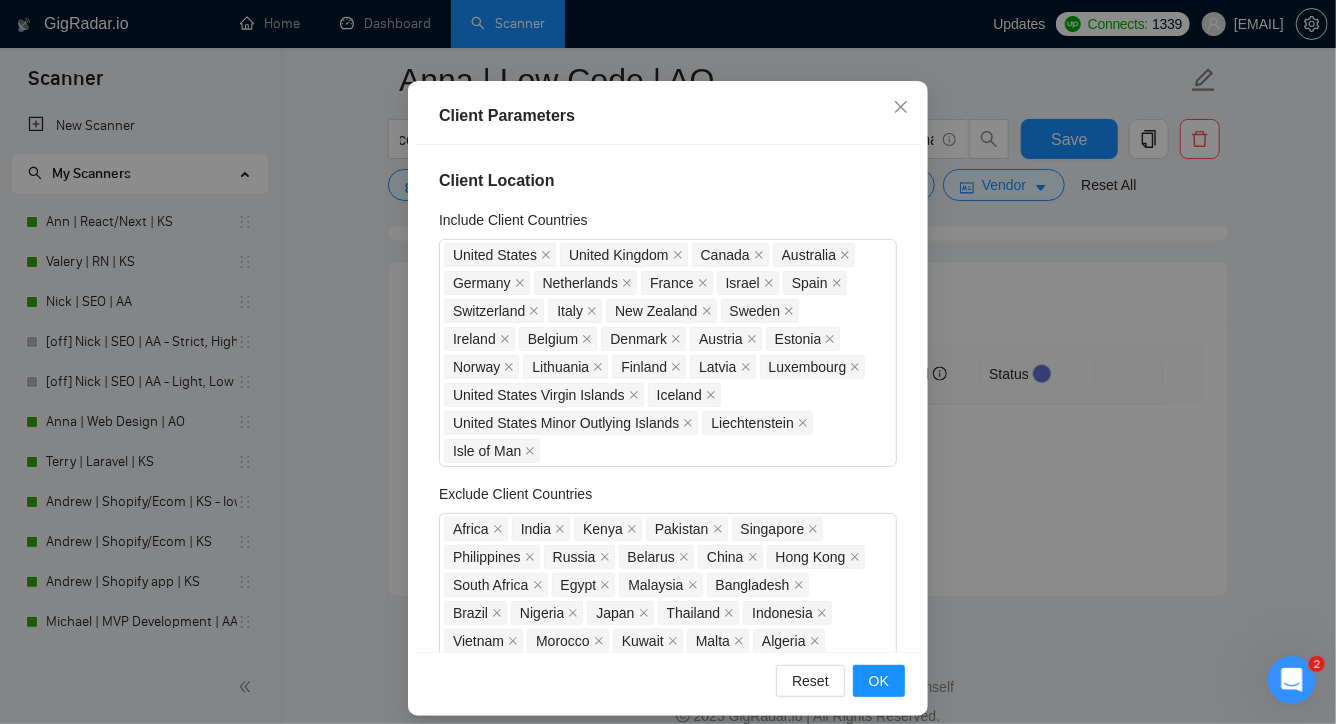 scroll, scrollTop: 138, scrollLeft: 0, axis: vertical 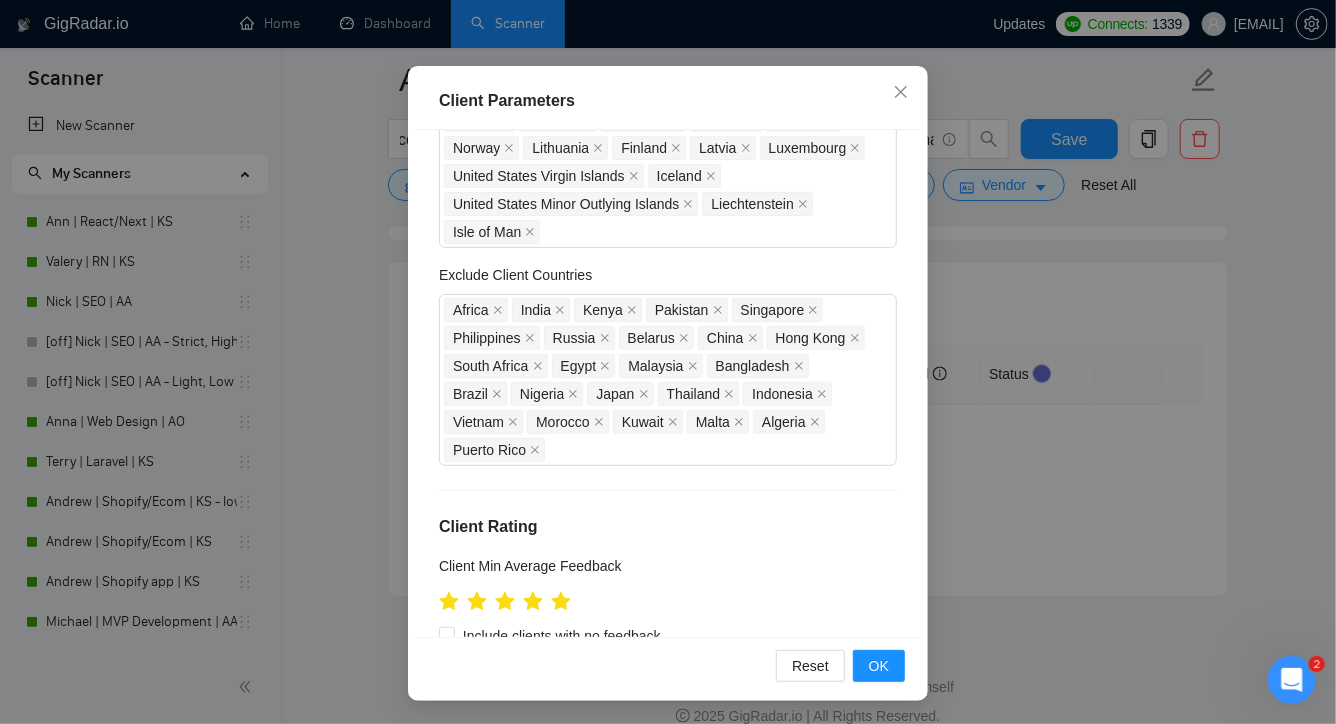 click on "Client Parameters Client Location Include Client Countries United States United Kingdom Canada Australia Germany Netherlands France Israel Spain Switzerland Italy New Zealand Sweden Ireland Belgium Denmark Austria Estonia Norway Lithuania Finland Latvia Luxembourg United States Virgin Islands Iceland United States Minor Outlying Islands Liechtenstein Isle of Man   Exclude Client Countries Africa India Kenya Pakistan Singapore Philippines Russia Belarus China Hong Kong South Africa Egypt Malaysia Bangladesh Brazil Nigeria Japan Thailand Indonesia Vietnam Morocco Kuwait Malta Algeria Puerto Rico   Client Rating Client Min Average Feedback Include clients with no feedback Client Payment Details Payment Verified Hire Rate Stats   Client Total Spent $ 5000 Min - $ Max Client Hire Rate New Mid Rates High Rates Max Rates     Avg Hourly Rate Paid New $ 25 Min - $ Max Include Clients without Sufficient History Client Profile Client Industry New   Any industry Client Company Size   Any company size New   Reset OK" at bounding box center (668, 362) 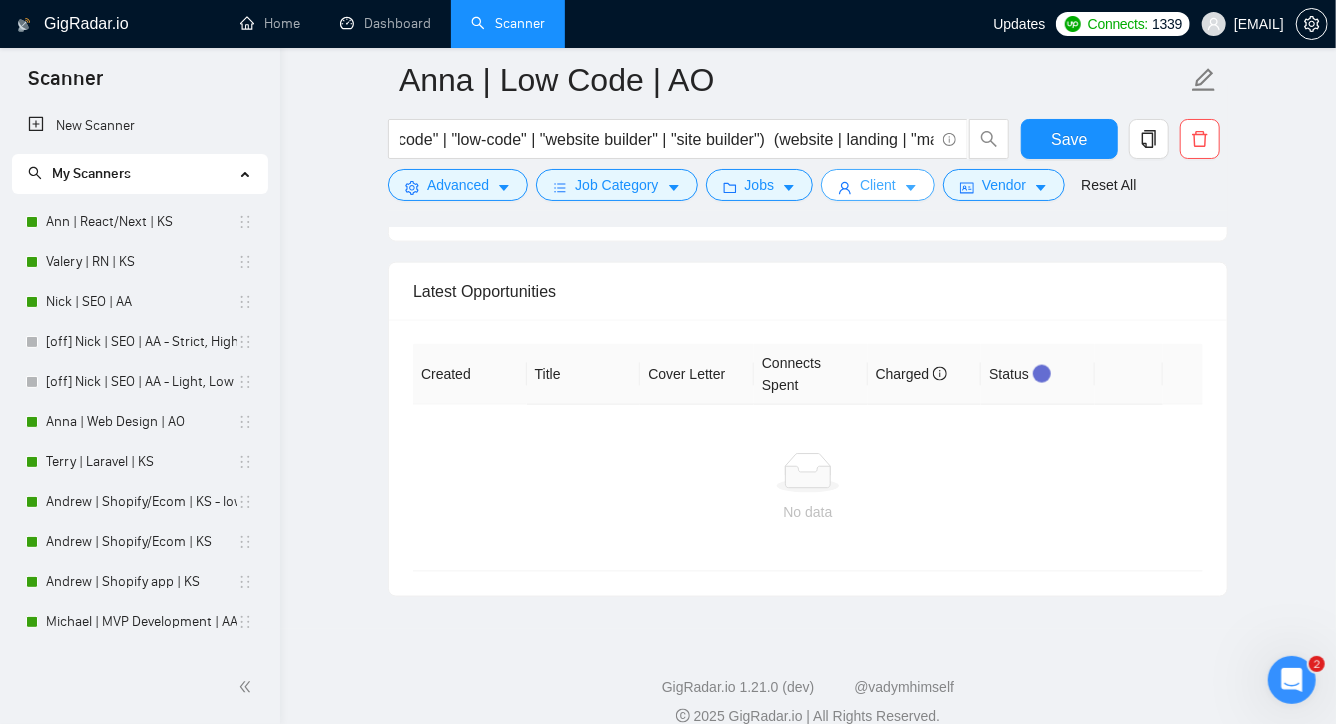 click on "Client" at bounding box center [878, 185] 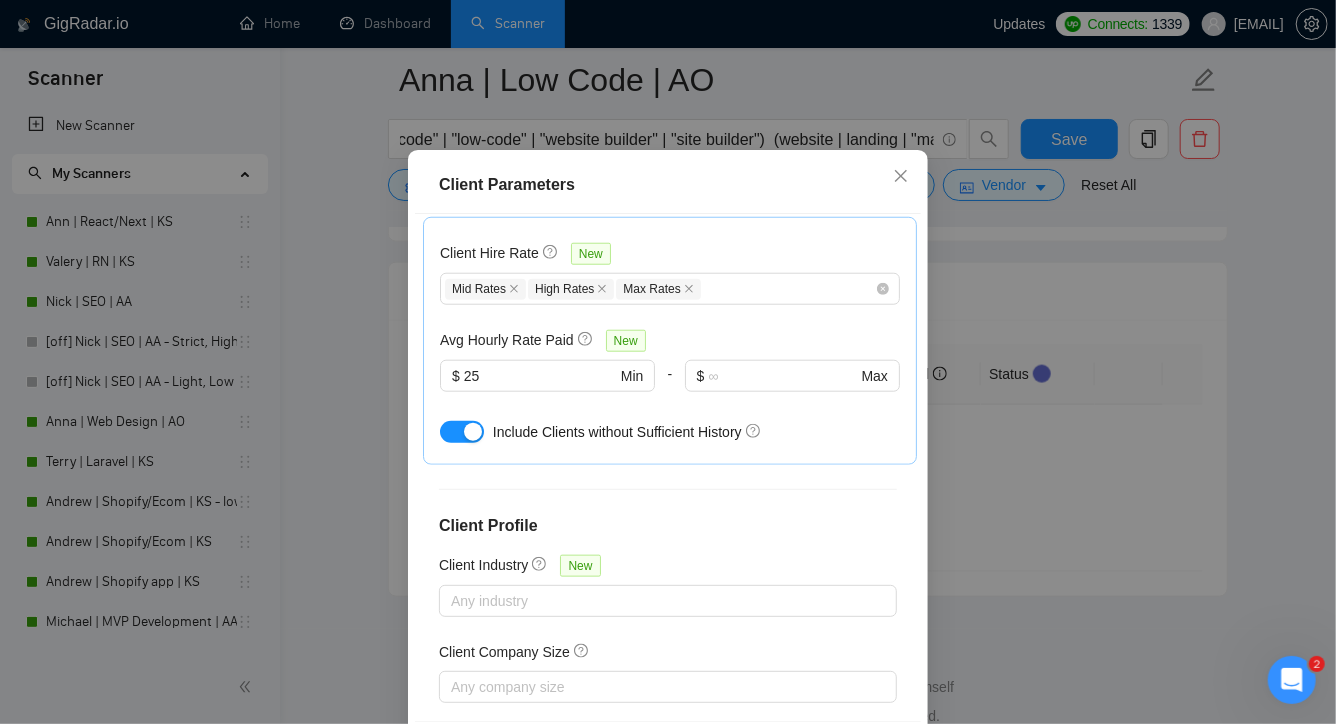 scroll, scrollTop: 1074, scrollLeft: 0, axis: vertical 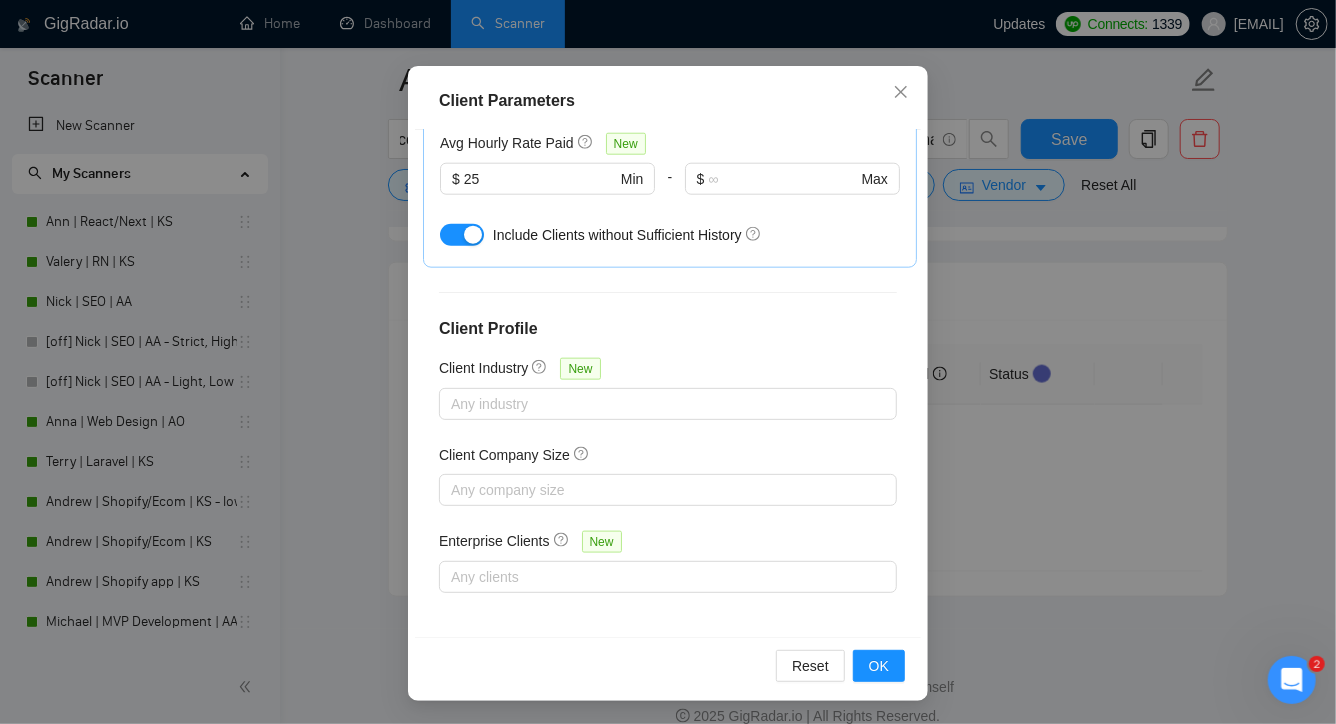click on "Client Parameters Client Location Include Client Countries United States United Kingdom Canada Australia Germany Netherlands France Israel Spain Switzerland Italy New Zealand Sweden Ireland Belgium Denmark Austria Estonia Norway Lithuania Finland Latvia Luxembourg United States Virgin Islands Iceland United States Minor Outlying Islands Liechtenstein Isle of Man   Exclude Client Countries Africa India Kenya Pakistan Singapore Philippines Russia Belarus China Hong Kong South Africa Egypt Malaysia Bangladesh Brazil Nigeria Japan Thailand Indonesia Vietnam Morocco Kuwait Malta Algeria Puerto Rico   Client Rating Client Min Average Feedback Include clients with no feedback Client Payment Details Payment Verified Hire Rate Stats   Client Total Spent $ 5000 Min - $ Max Client Hire Rate New Mid Rates High Rates Max Rates     Avg Hourly Rate Paid New $ 25 Min - $ Max Include Clients without Sufficient History Client Profile Client Industry New   Any industry Client Company Size   Any company size New   Reset OK" at bounding box center (668, 362) 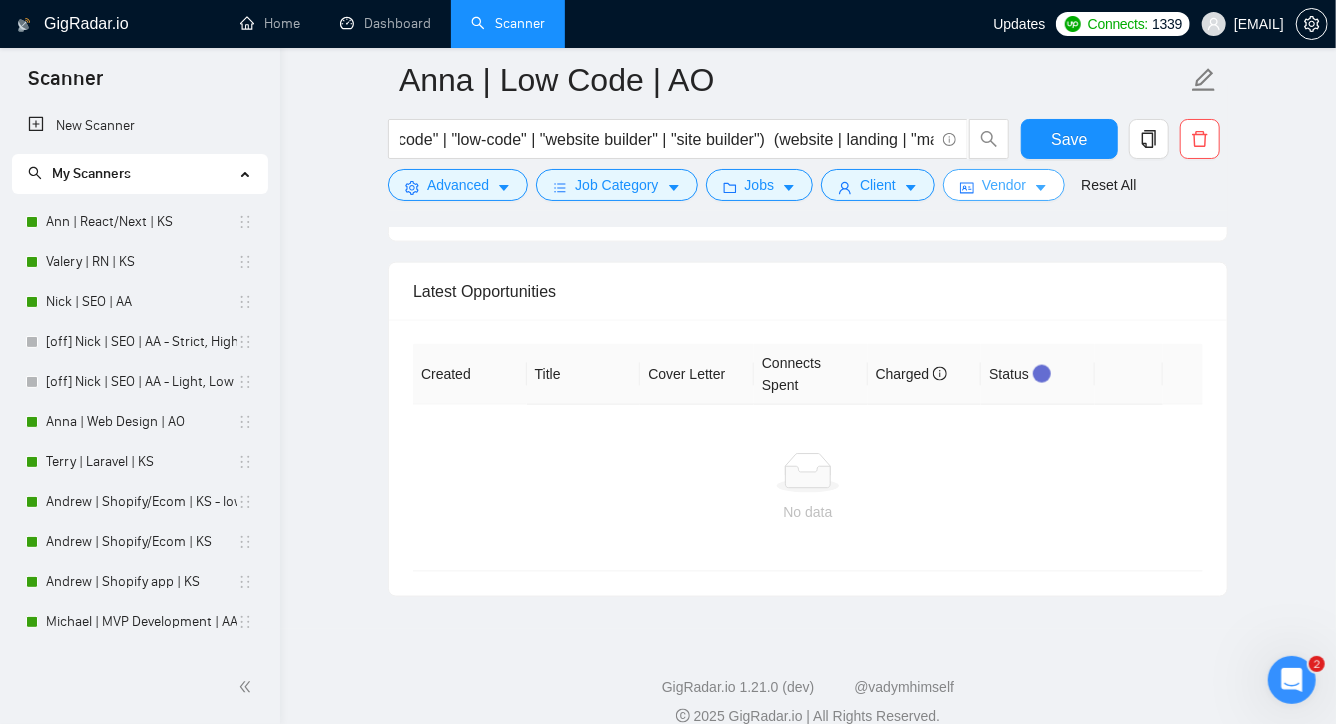 click on "Vendor" at bounding box center [1004, 185] 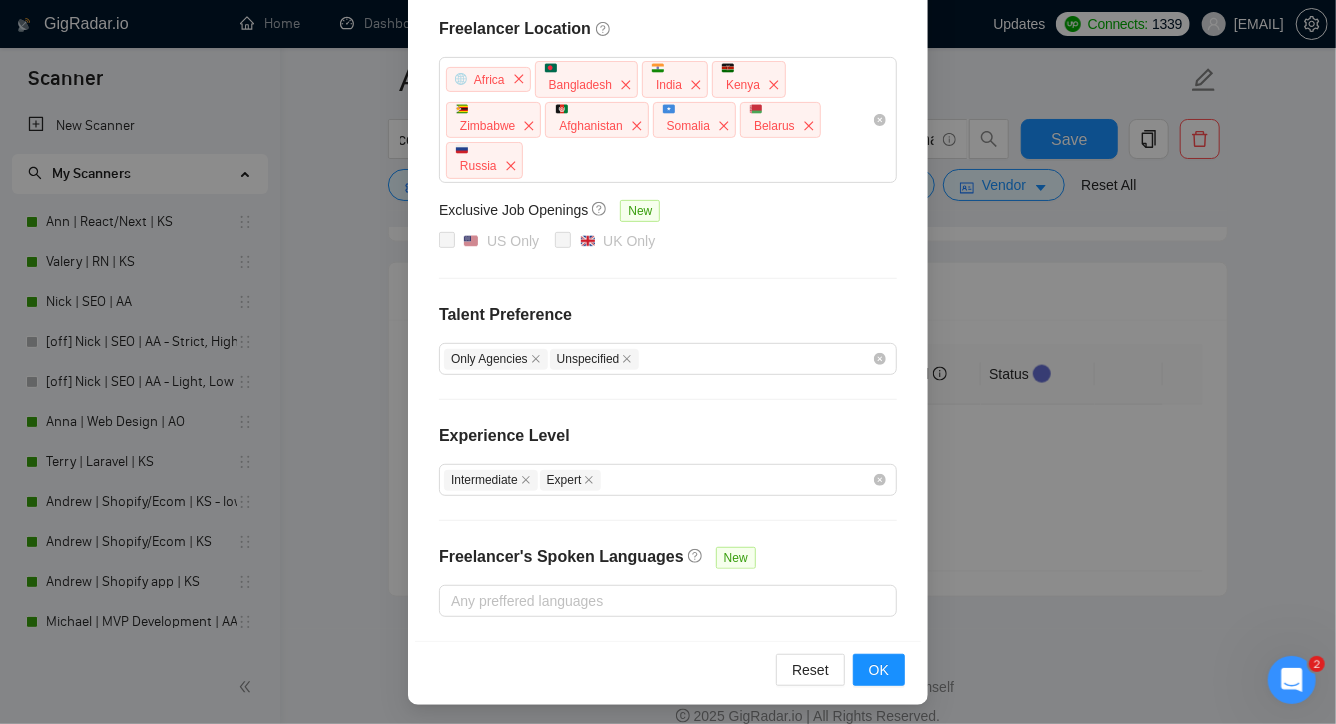 click on "Vendor Preferences Freelancer Location   Africa Bangladesh India Kenya Zimbabwe Afghanistan Somalia Belarus Russia   Exclusive Job Openings New US Only UK Only Talent Preference Only Agencies Unspecified   Experience Level Intermediate Expert   Freelancer's Spoken Languages New   Any preffered languages Reset OK" at bounding box center (668, 362) 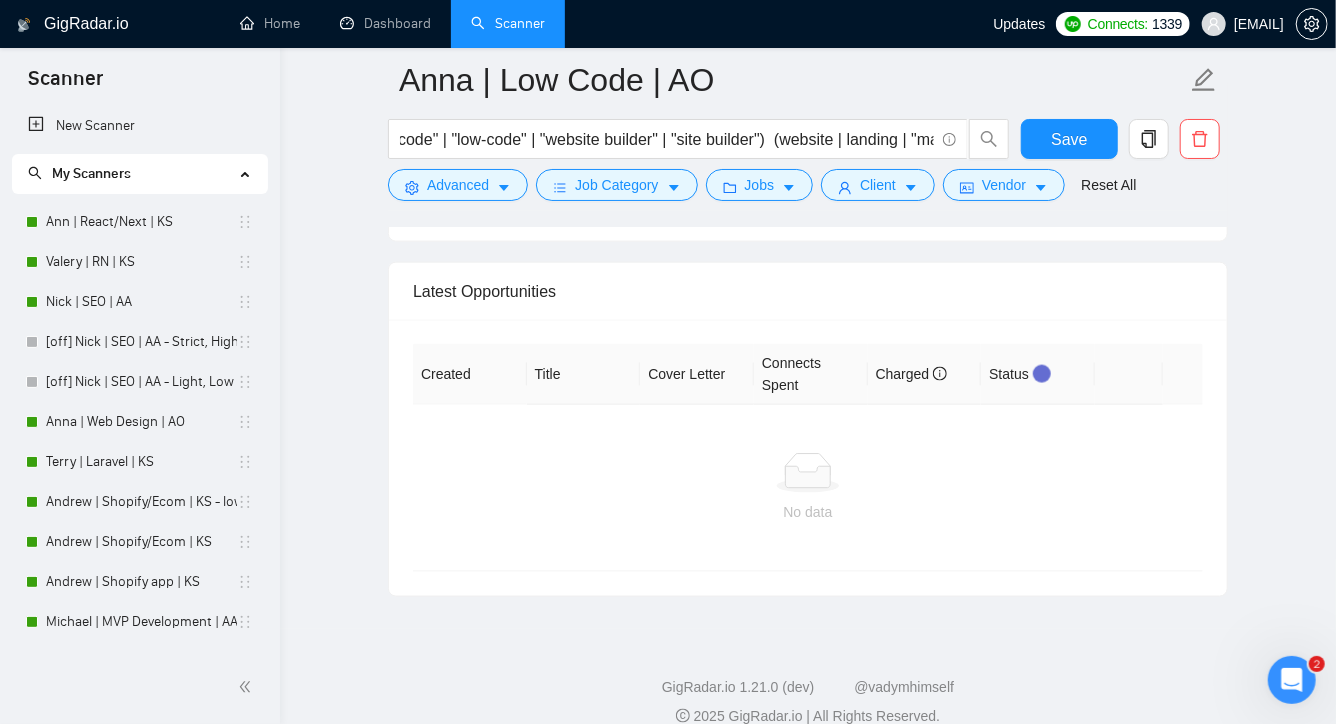 scroll, scrollTop: 191, scrollLeft: 0, axis: vertical 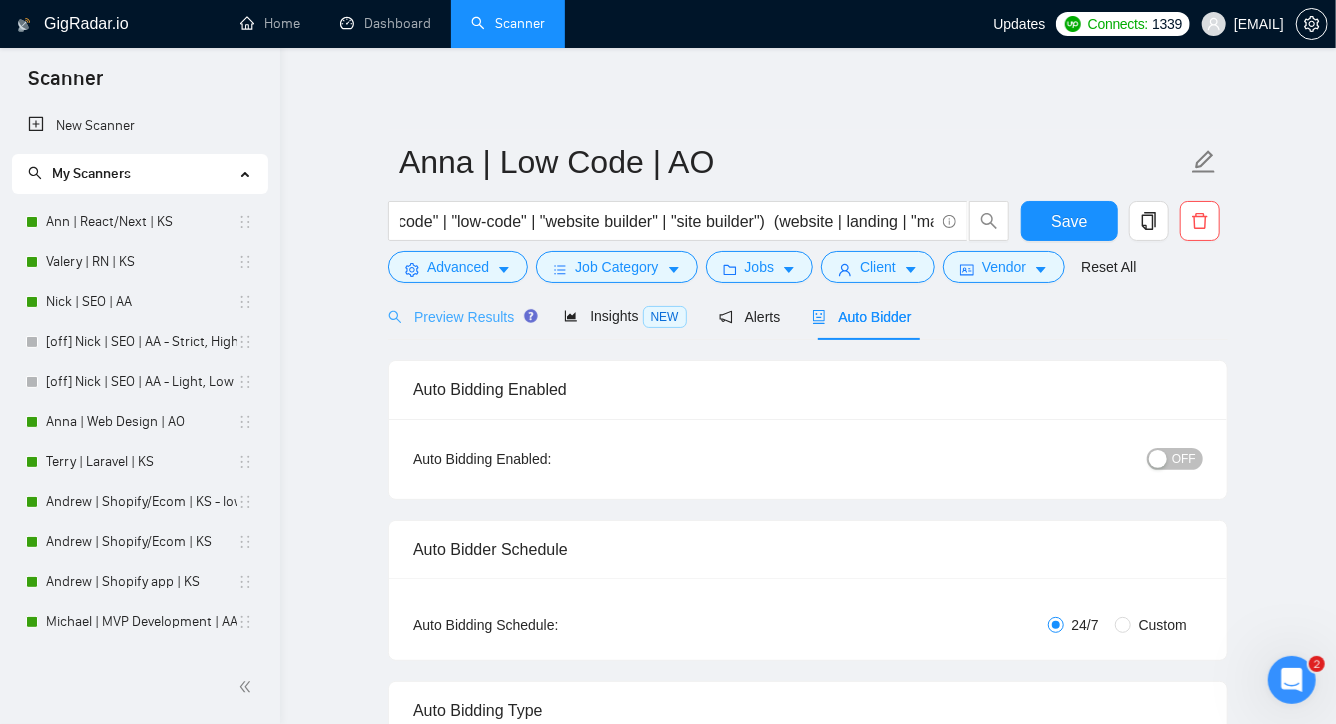 click on "Preview Results" at bounding box center [460, 316] 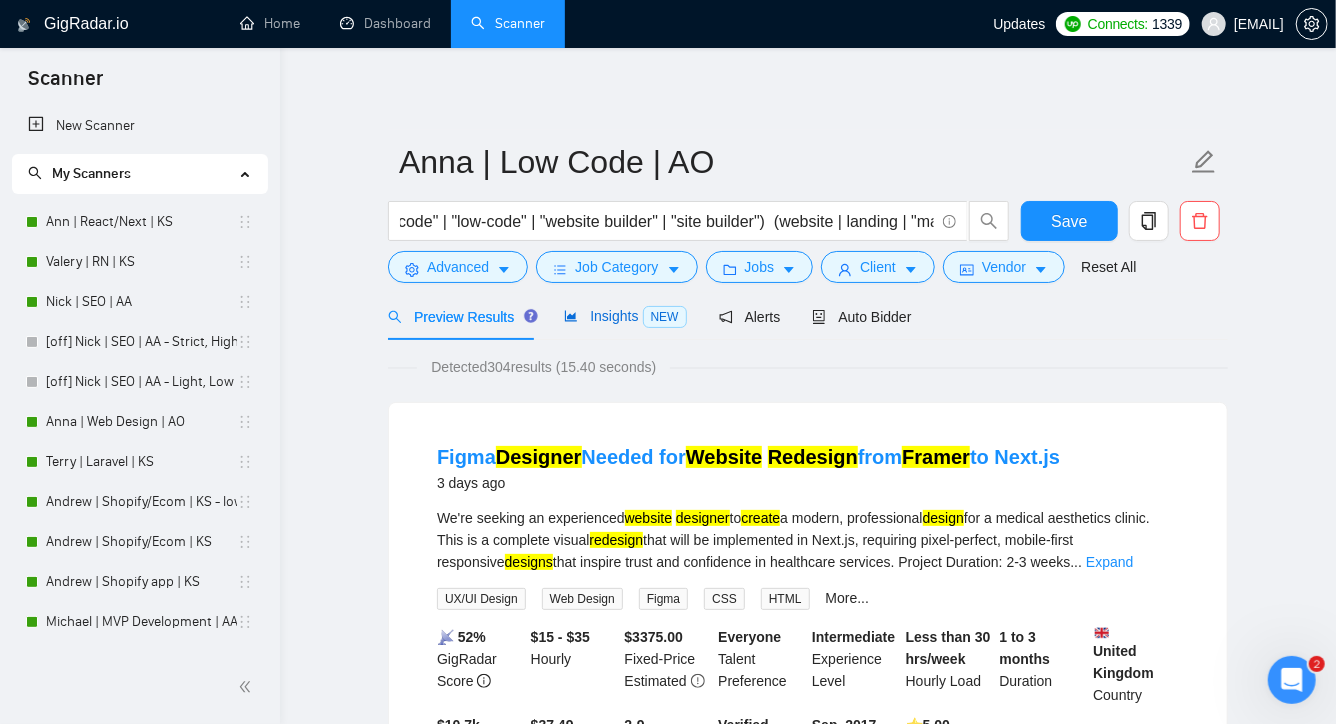 click on "Insights NEW" at bounding box center [625, 316] 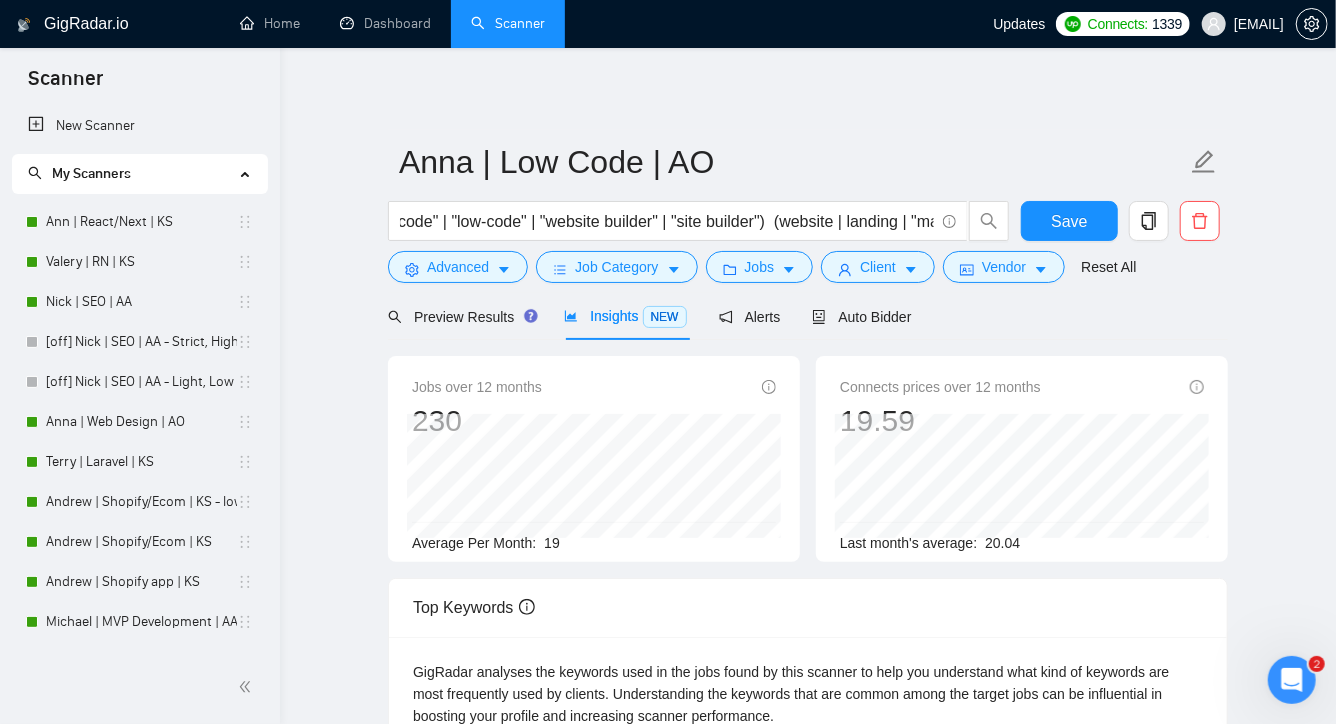 click on "Preview Results Insights NEW Alerts Auto Bidder" at bounding box center (650, 316) 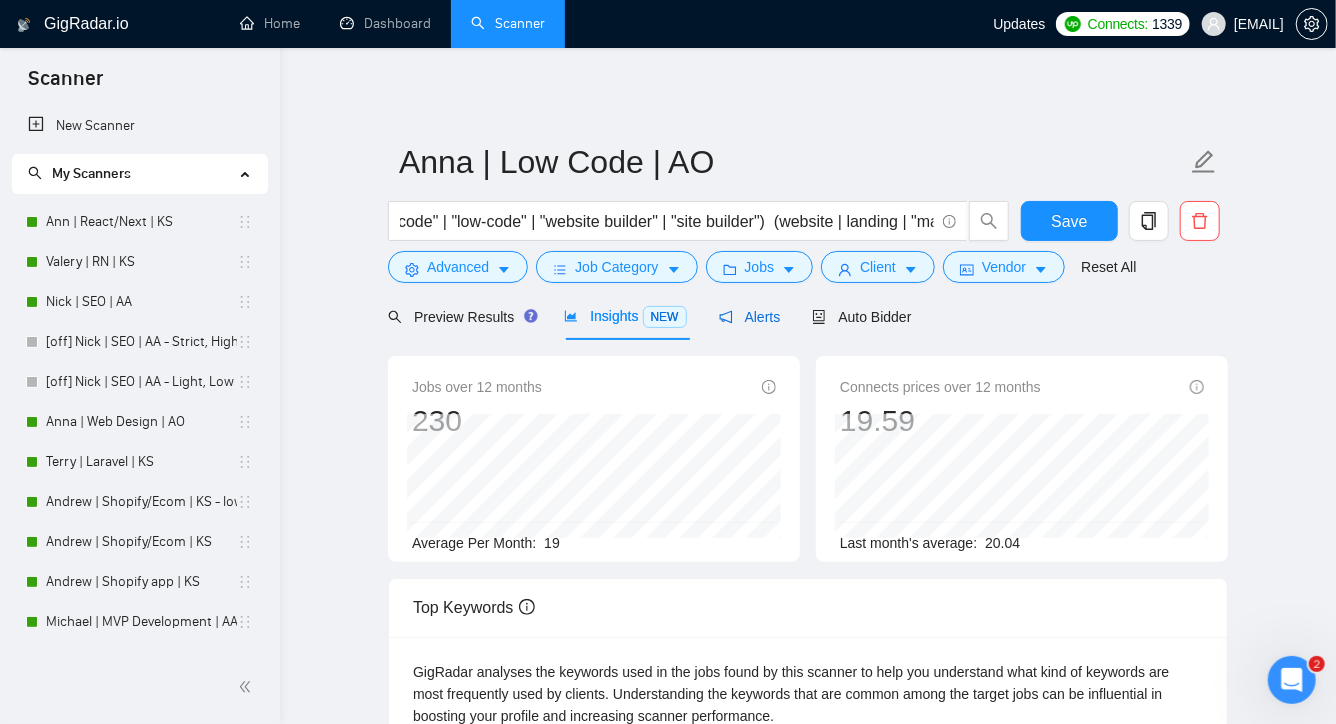 click 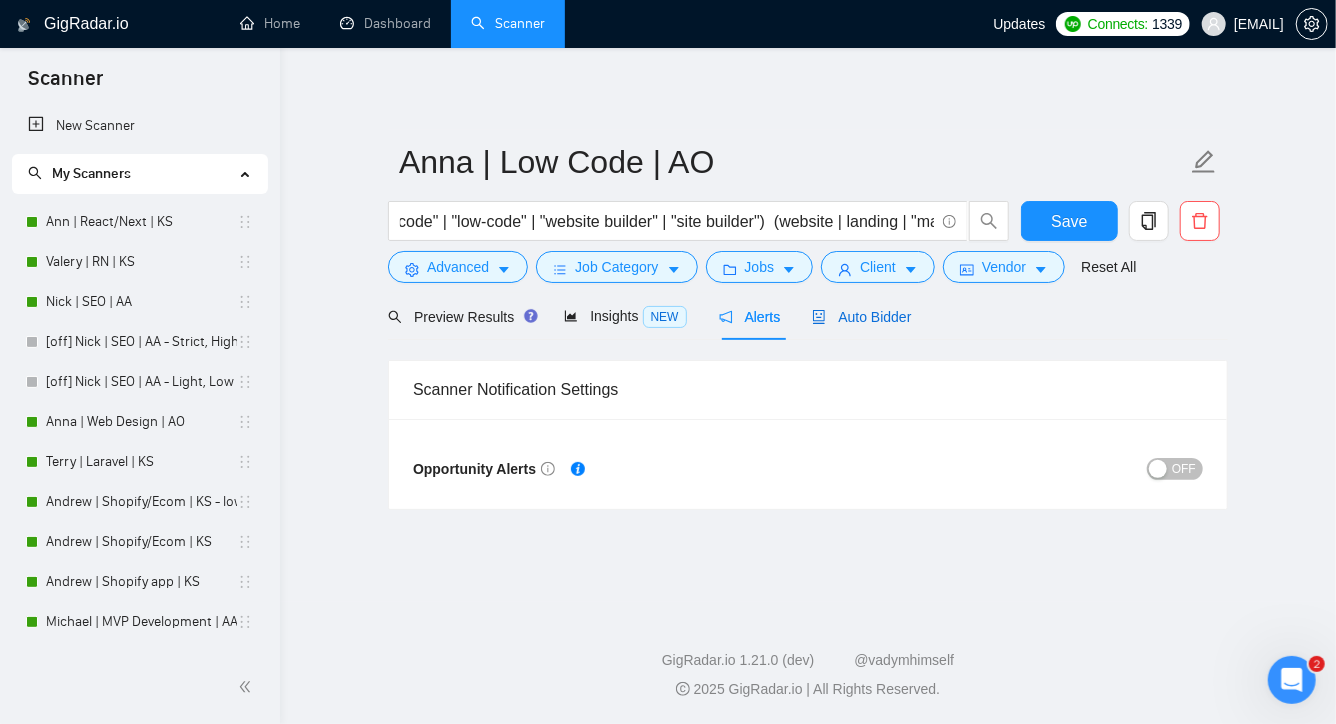 click on "Auto Bidder" at bounding box center (861, 317) 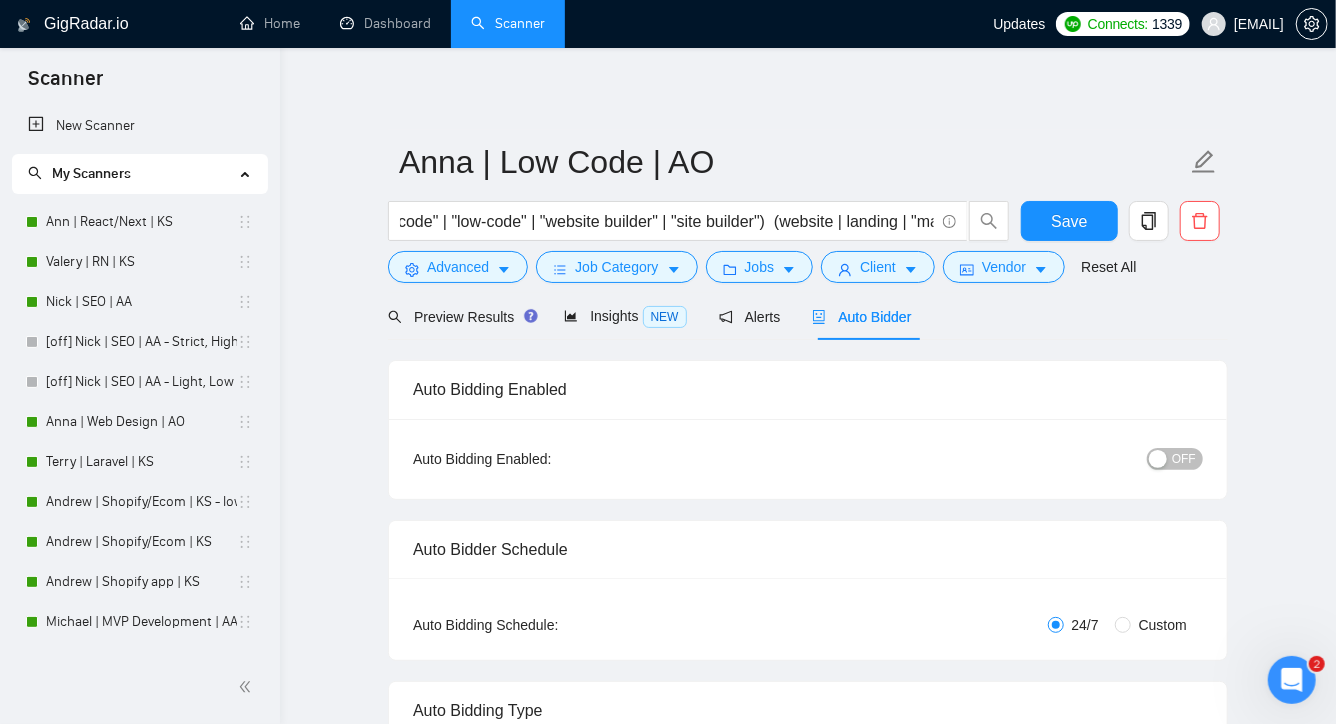 type 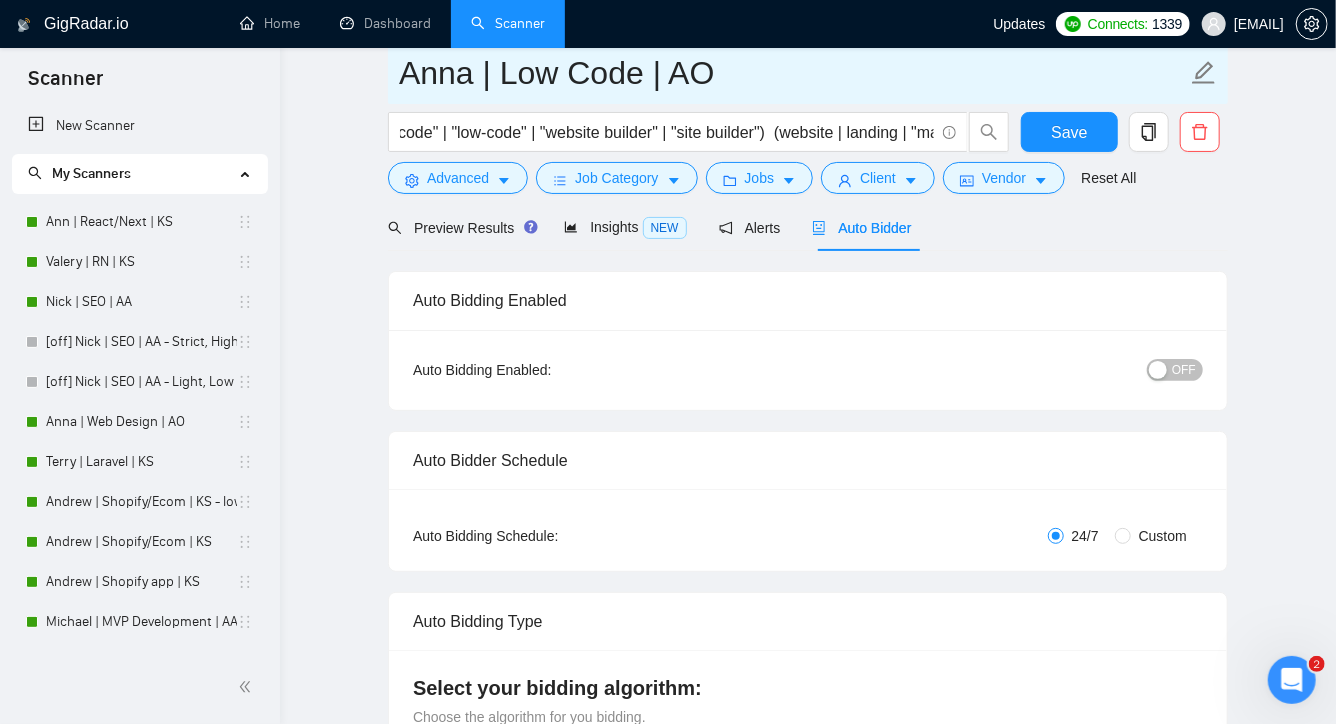 scroll, scrollTop: 68, scrollLeft: 0, axis: vertical 